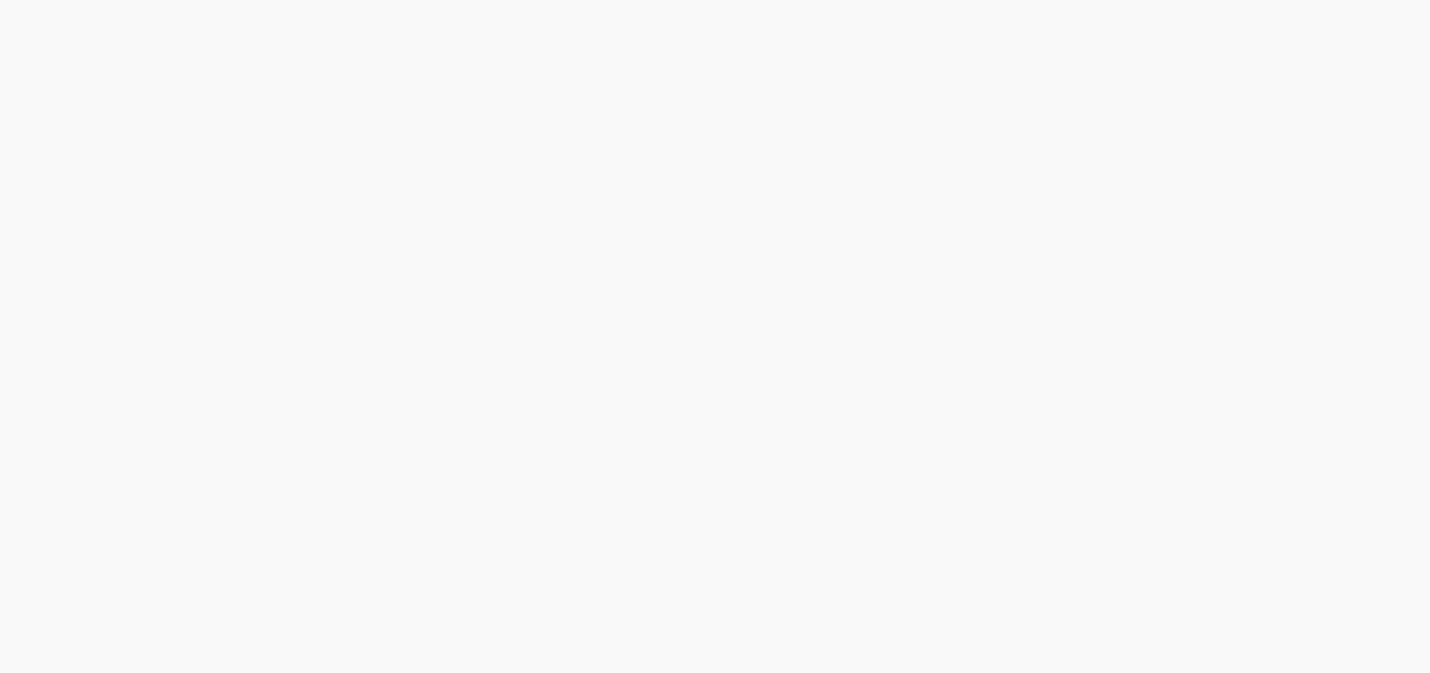scroll, scrollTop: 0, scrollLeft: 0, axis: both 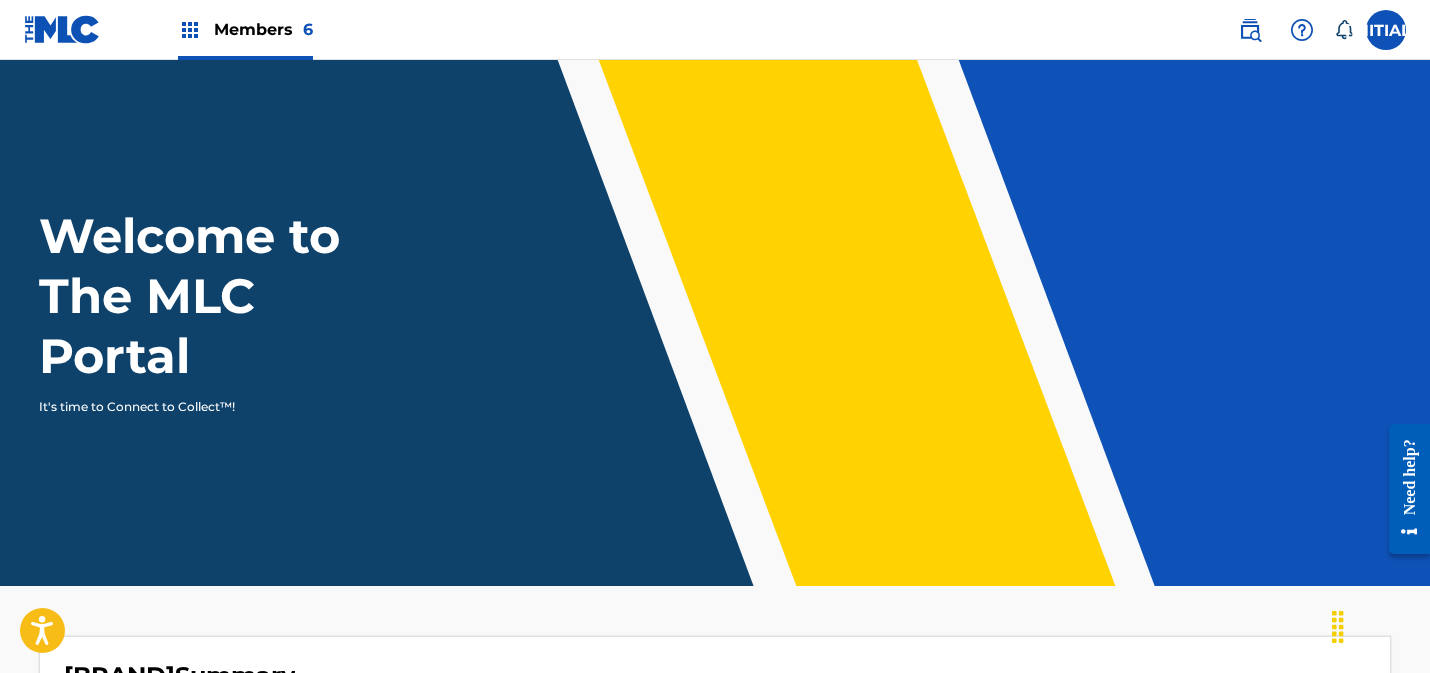 click on "Members    [NUMBER]" at bounding box center (263, 29) 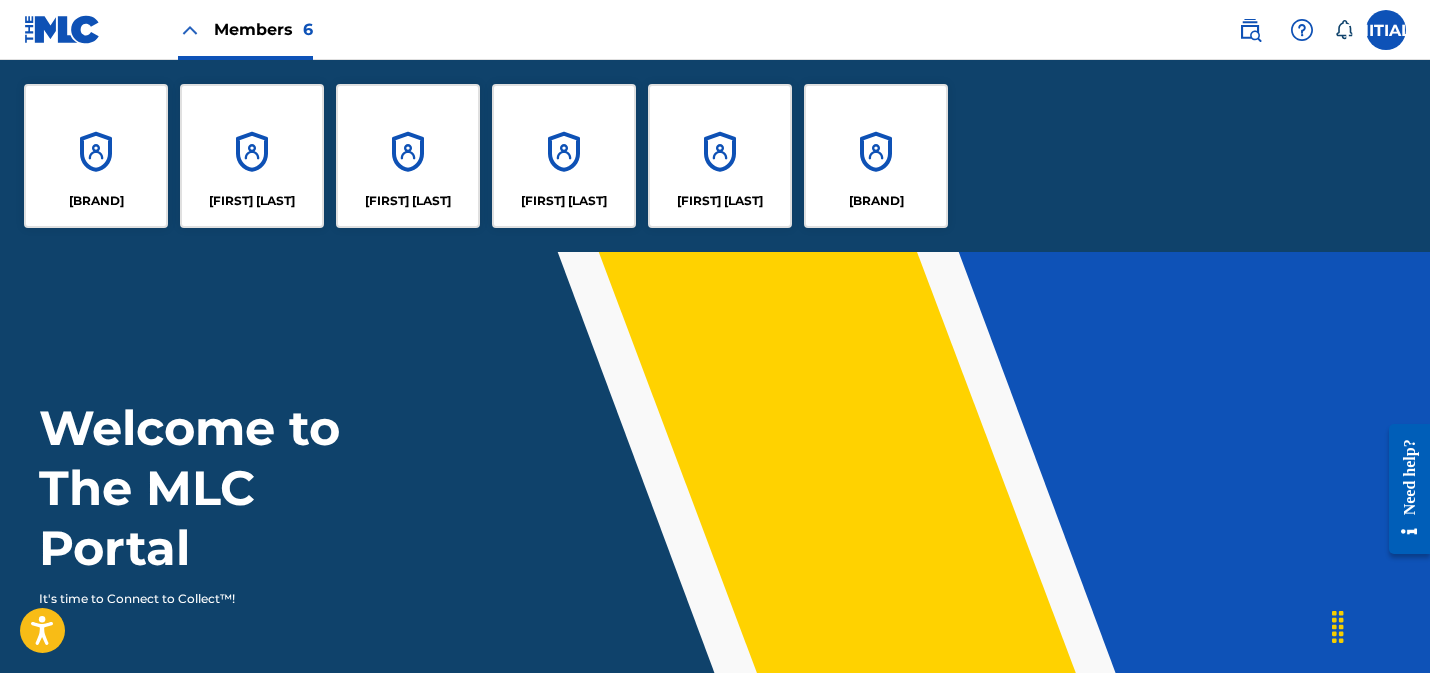 click on "[BRAND]" at bounding box center (96, 156) 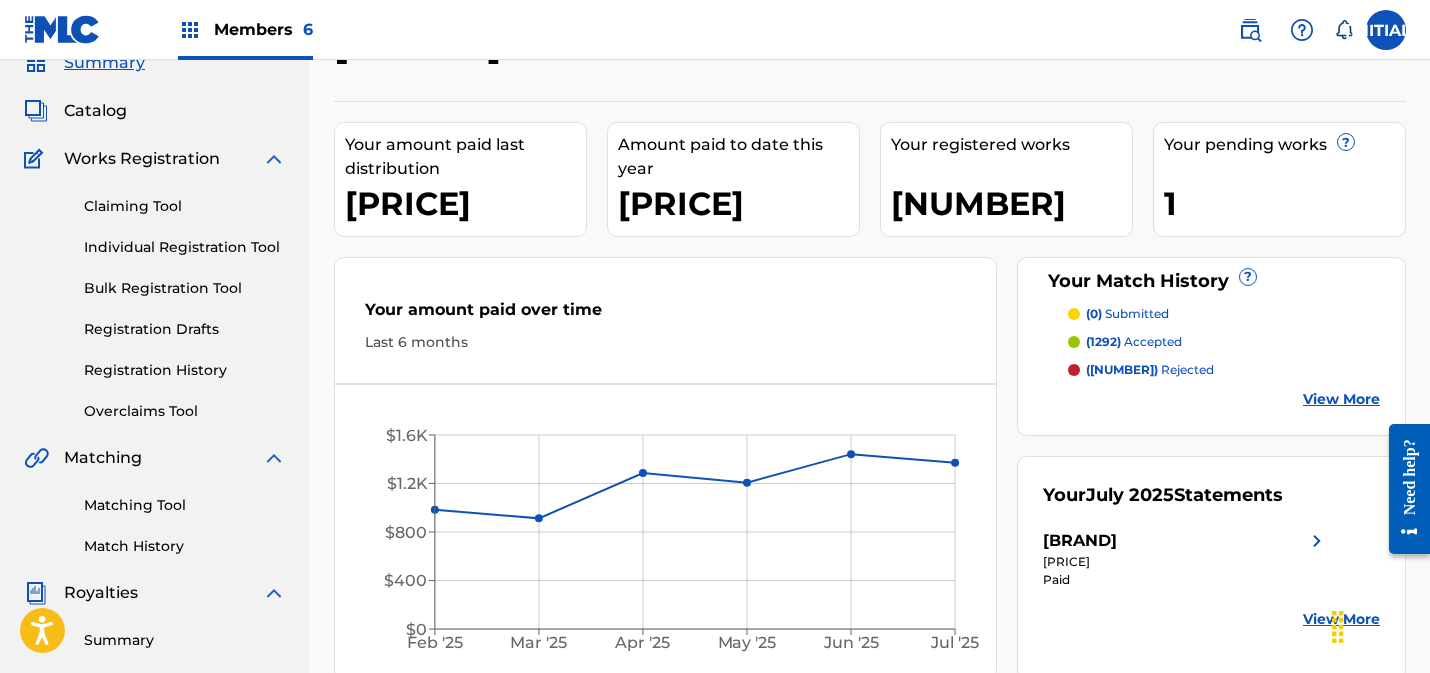 scroll, scrollTop: 0, scrollLeft: 0, axis: both 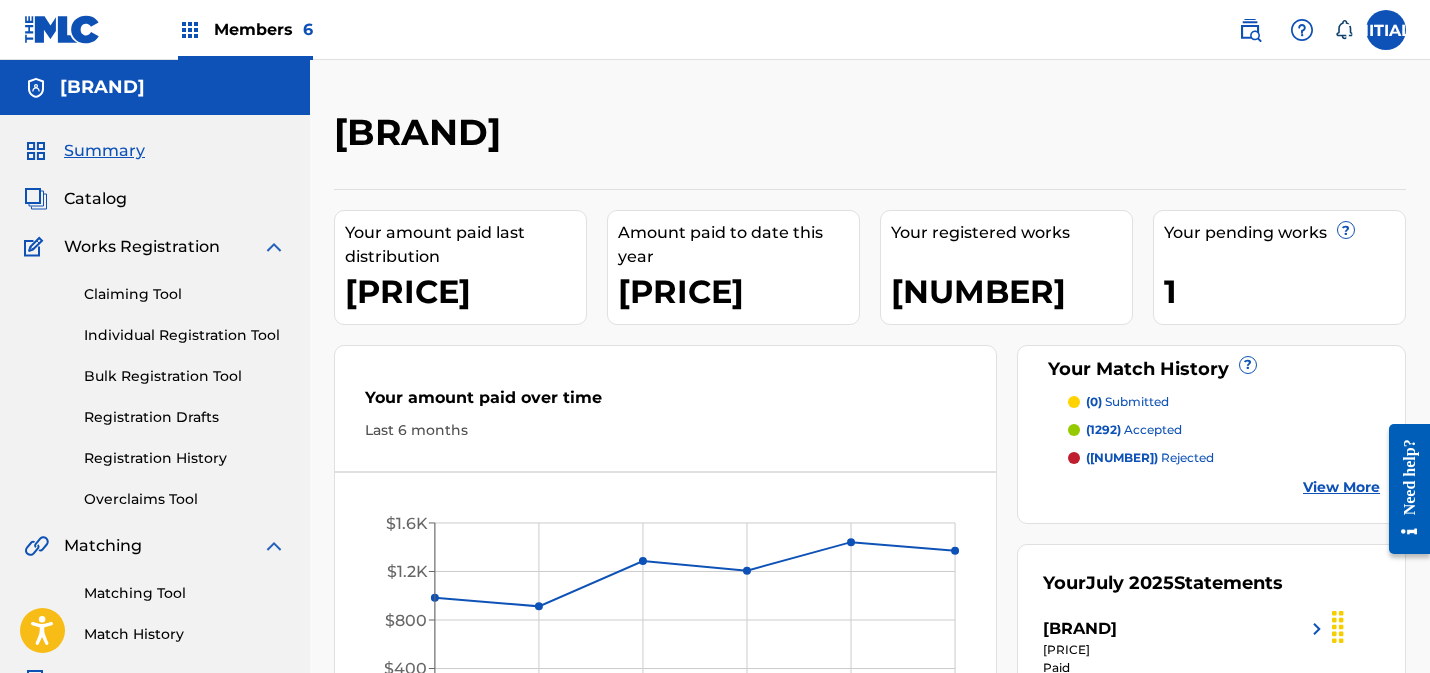 click on "Bulk Registration Tool" at bounding box center [185, 376] 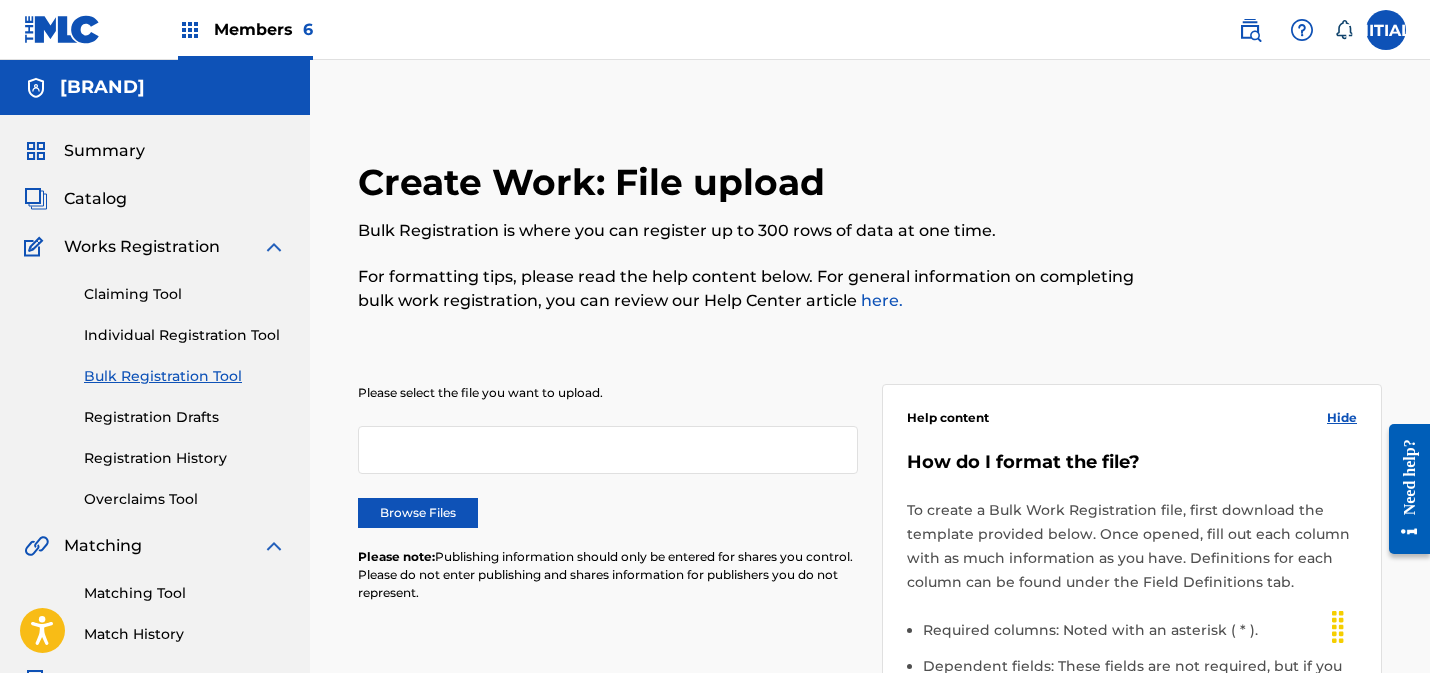 click on "Browse Files" at bounding box center [418, 513] 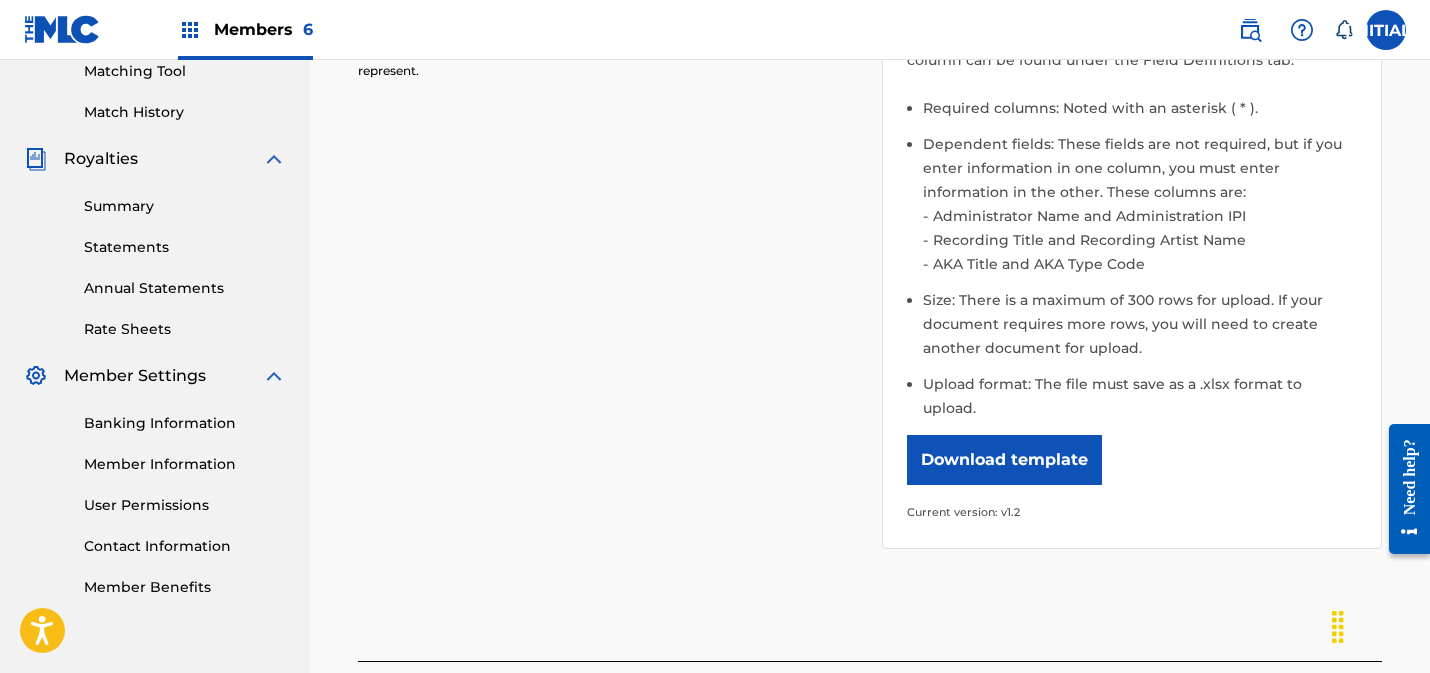 scroll, scrollTop: 584, scrollLeft: 0, axis: vertical 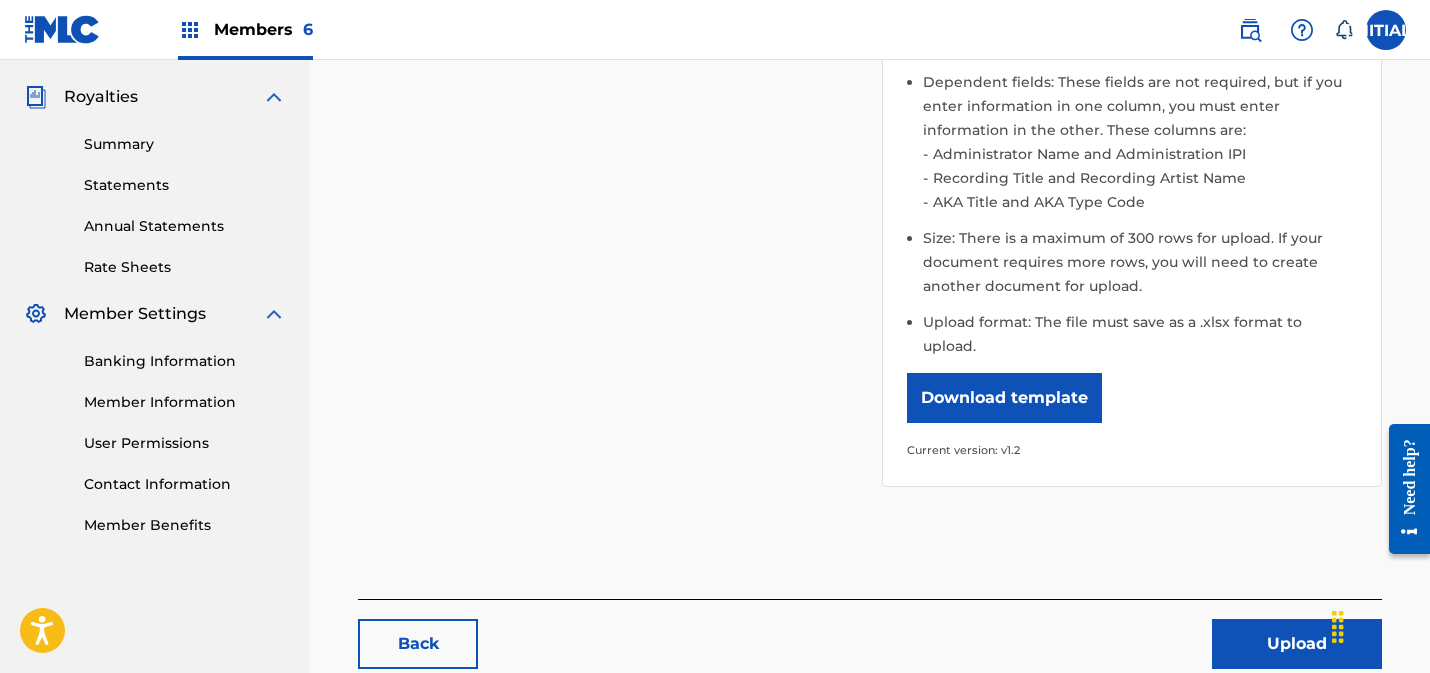 click on "Upload" at bounding box center (1297, 644) 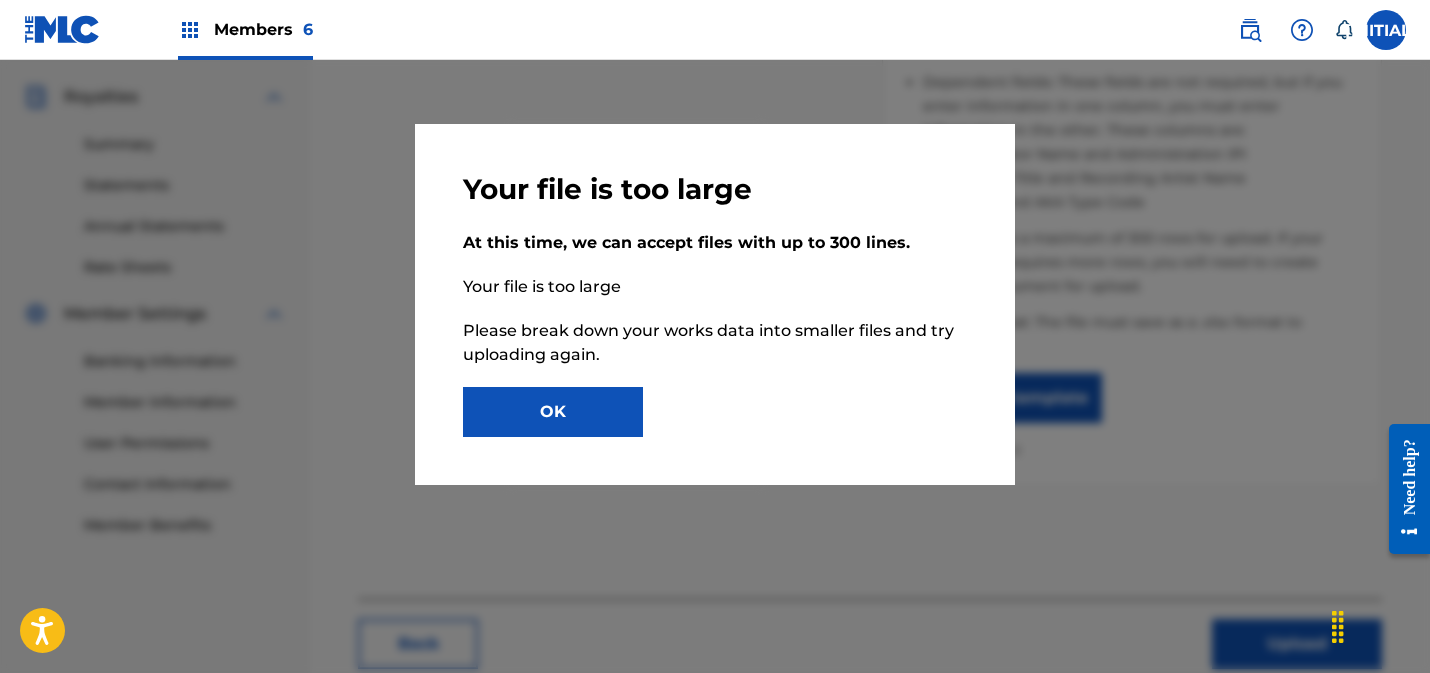 click on "OK" at bounding box center (553, 412) 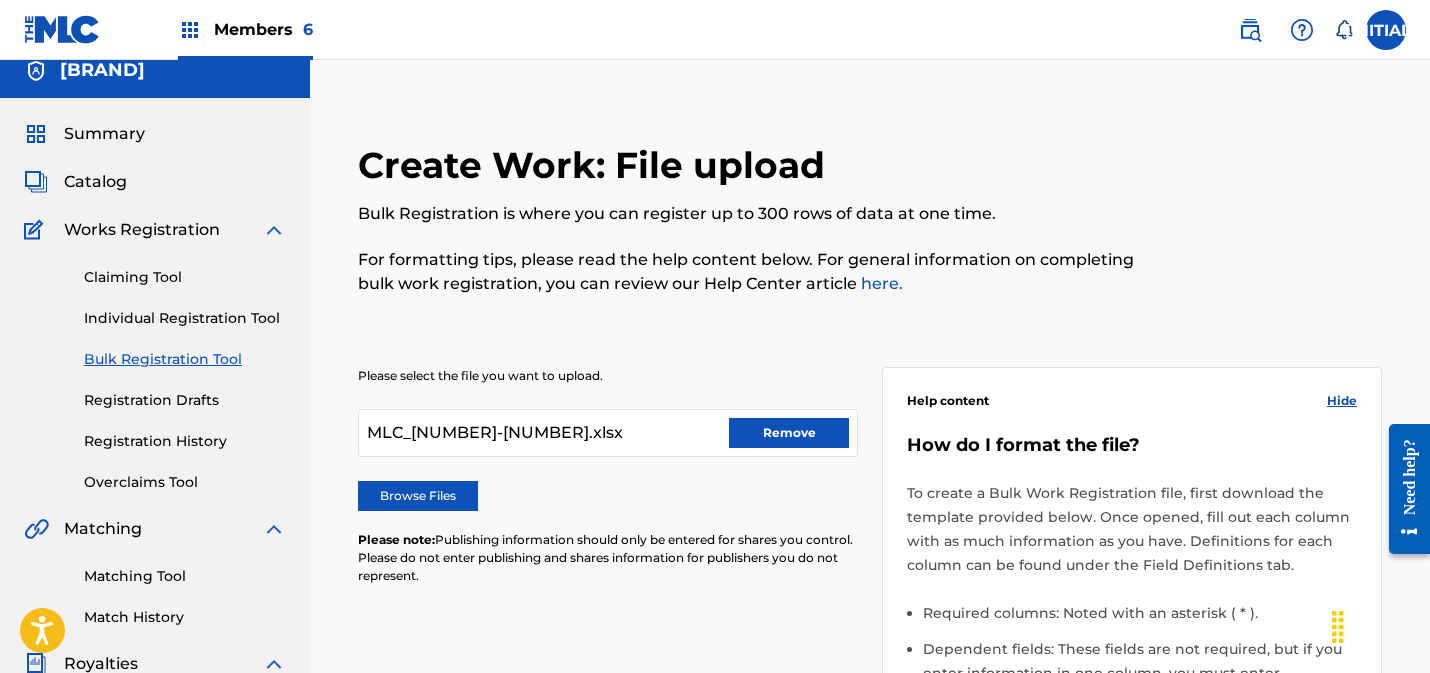 scroll, scrollTop: 0, scrollLeft: 0, axis: both 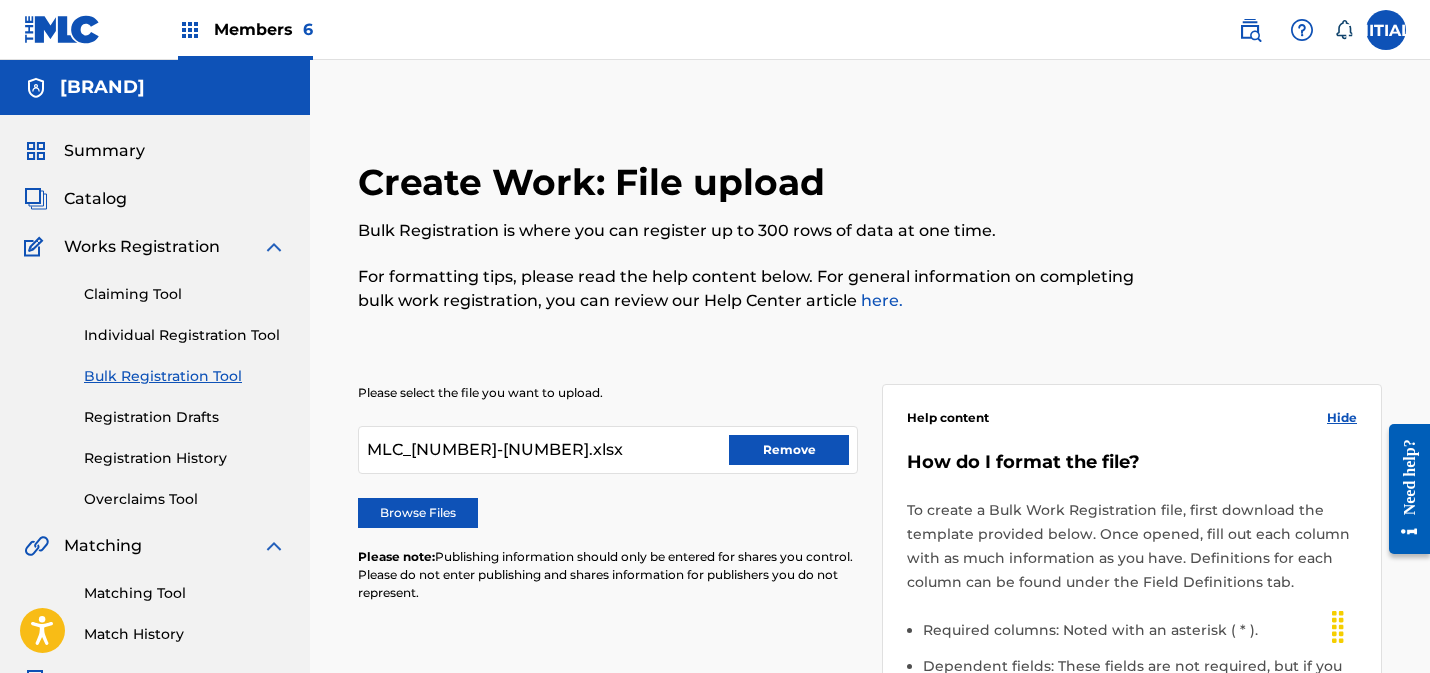click on "Remove" at bounding box center [789, 450] 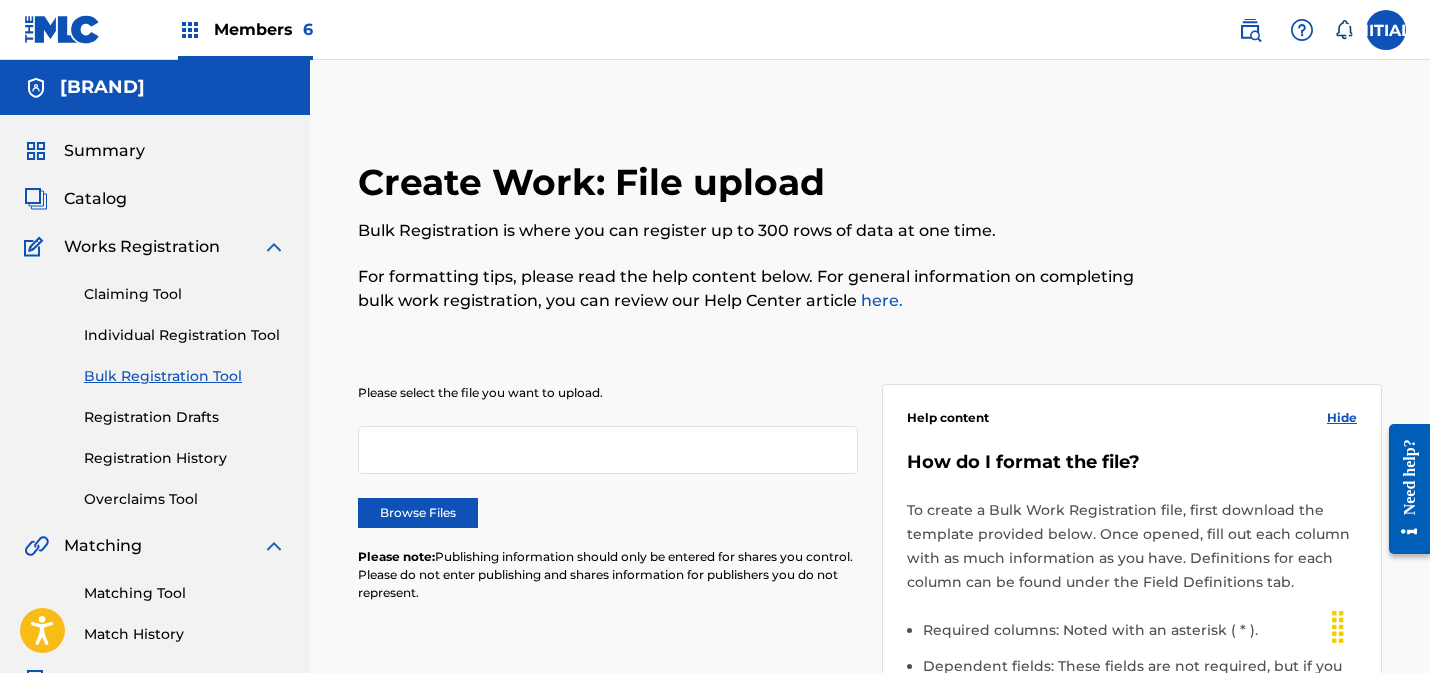 click on "Browse Files" at bounding box center (418, 513) 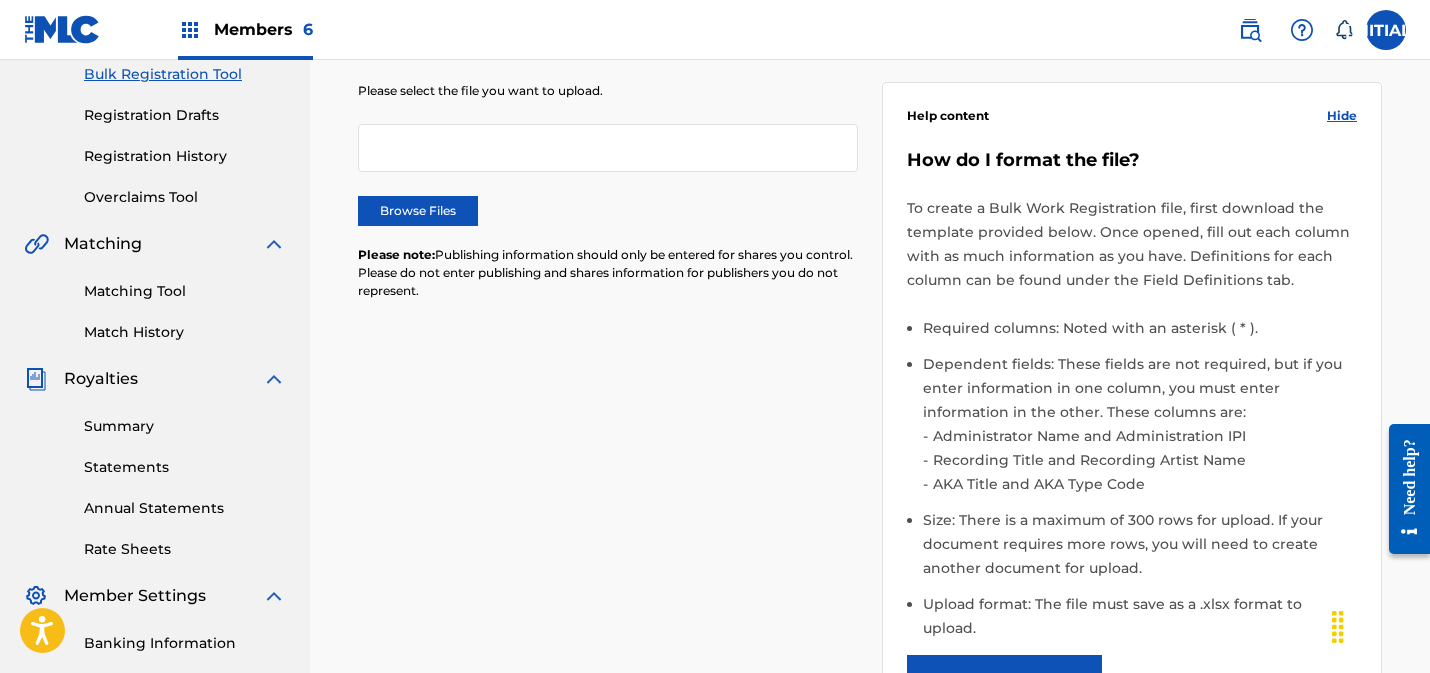 scroll, scrollTop: 305, scrollLeft: 0, axis: vertical 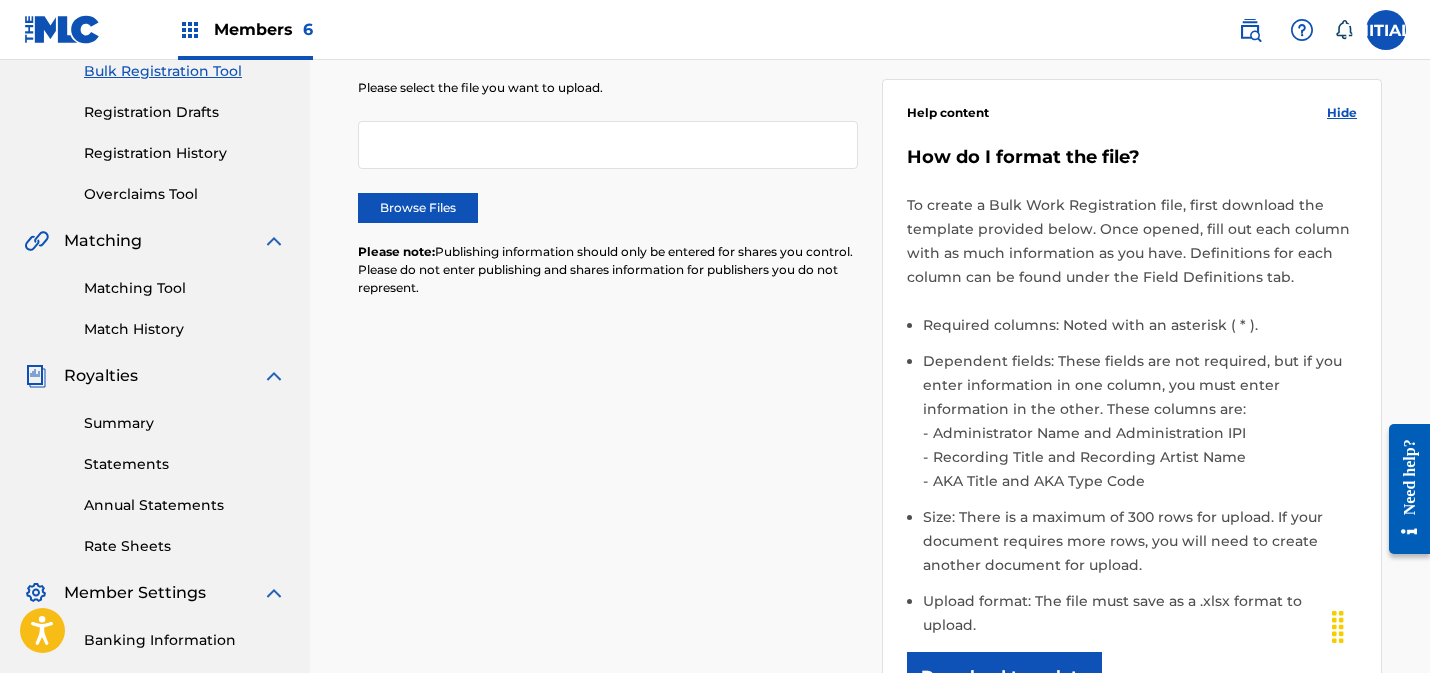 click on "Browse Files" at bounding box center [418, 208] 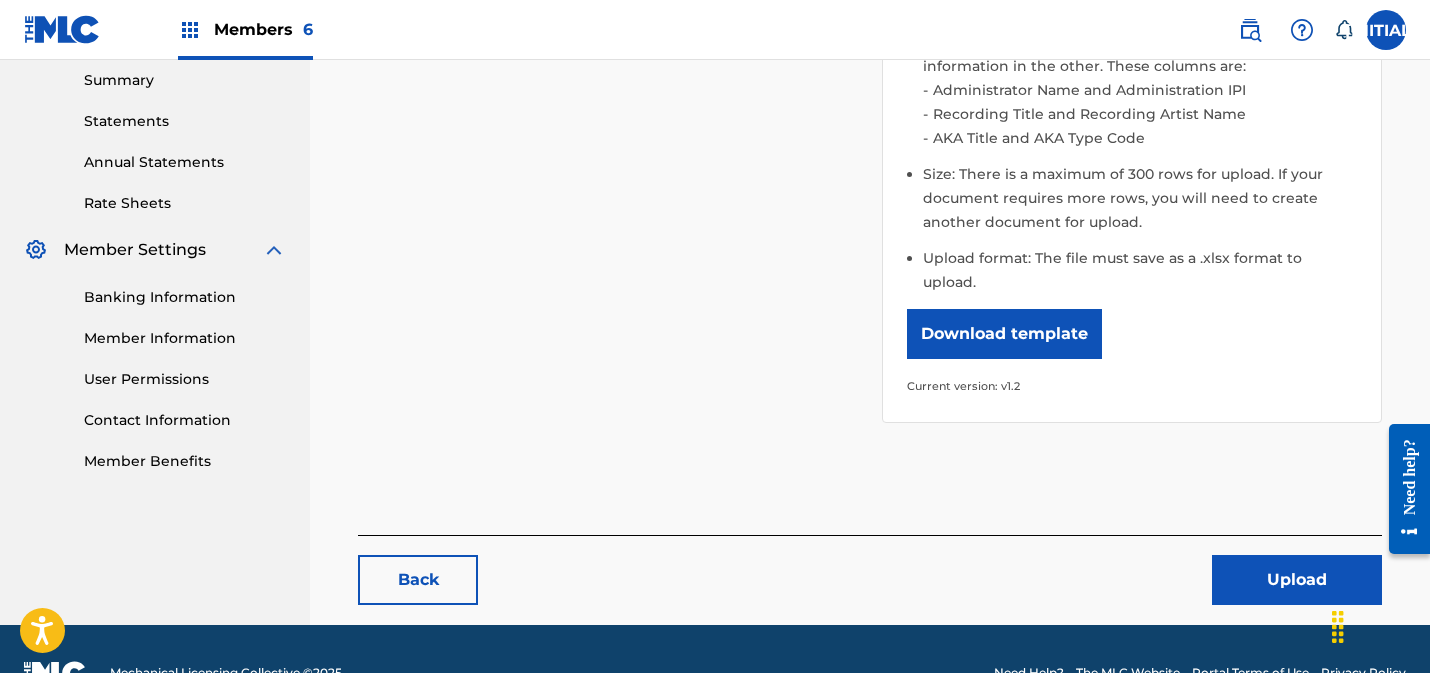 scroll, scrollTop: 671, scrollLeft: 0, axis: vertical 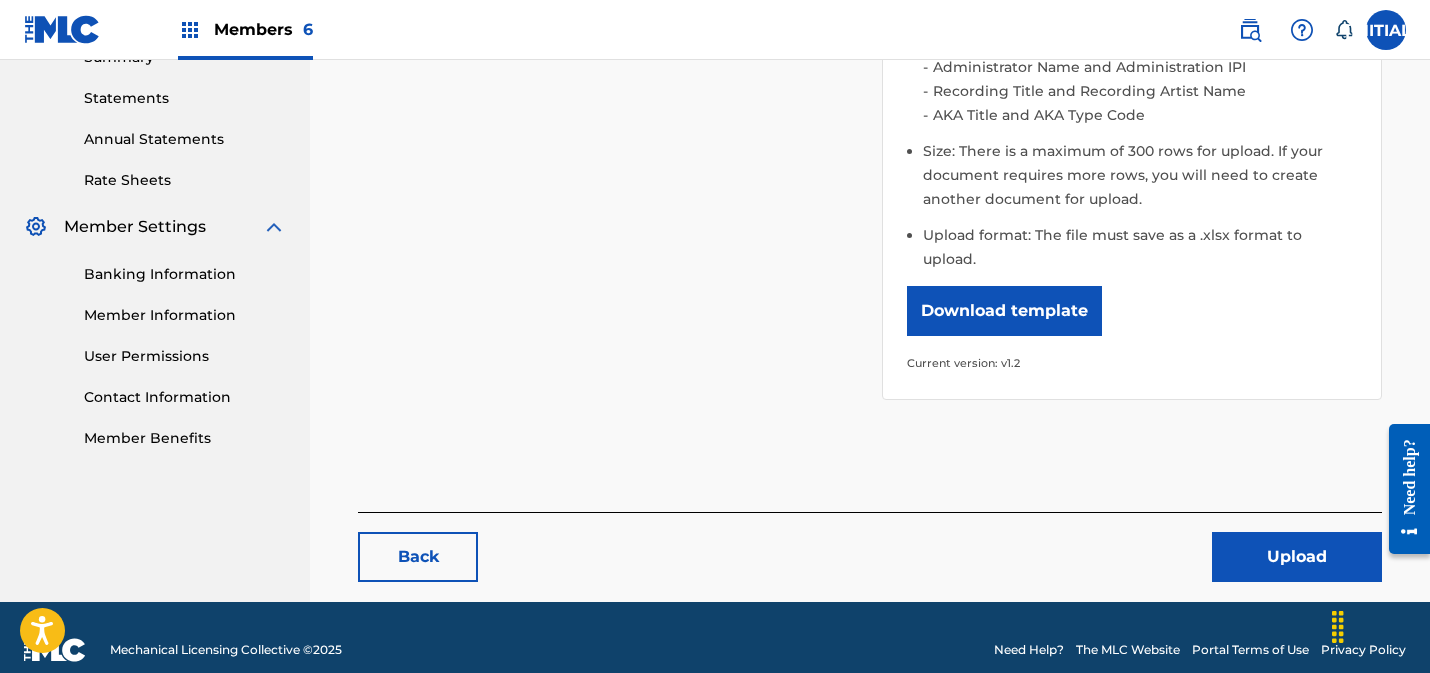 click on "Upload" at bounding box center (1297, 557) 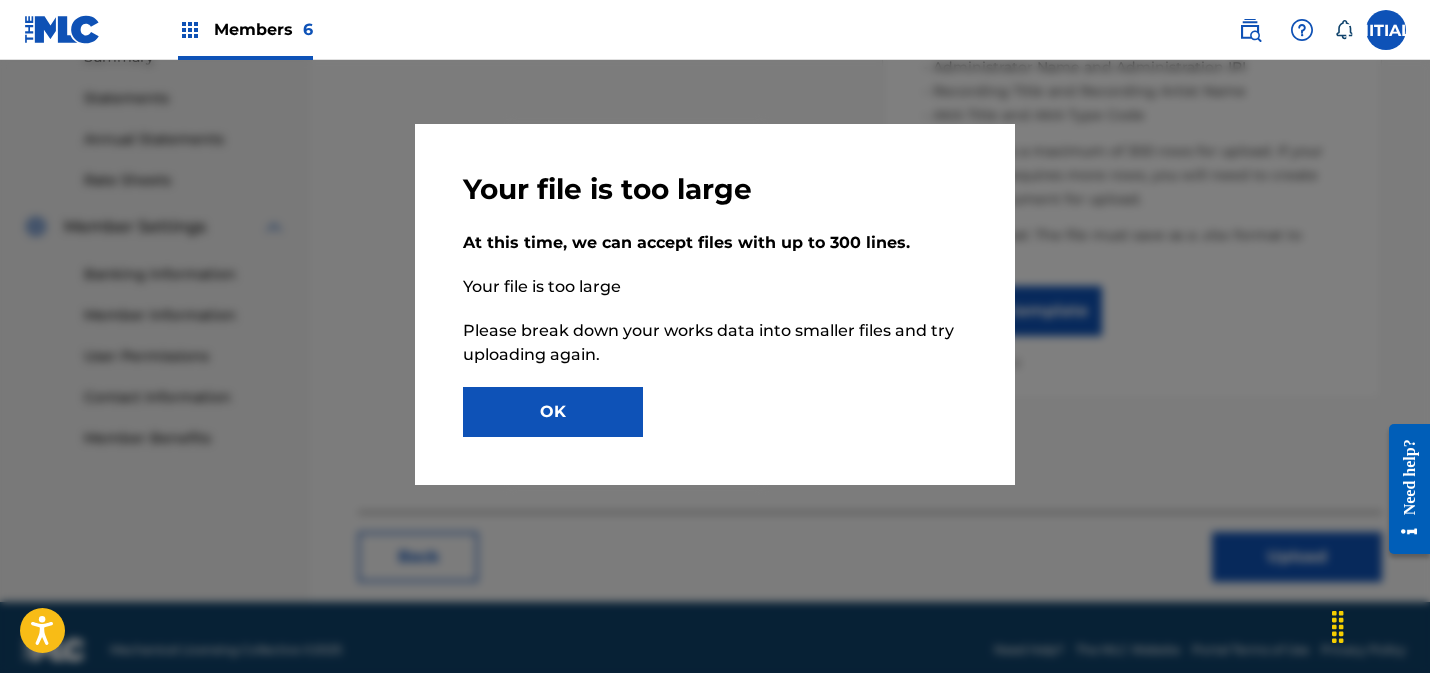 drag, startPoint x: 577, startPoint y: 415, endPoint x: 582, endPoint y: 431, distance: 16.763054 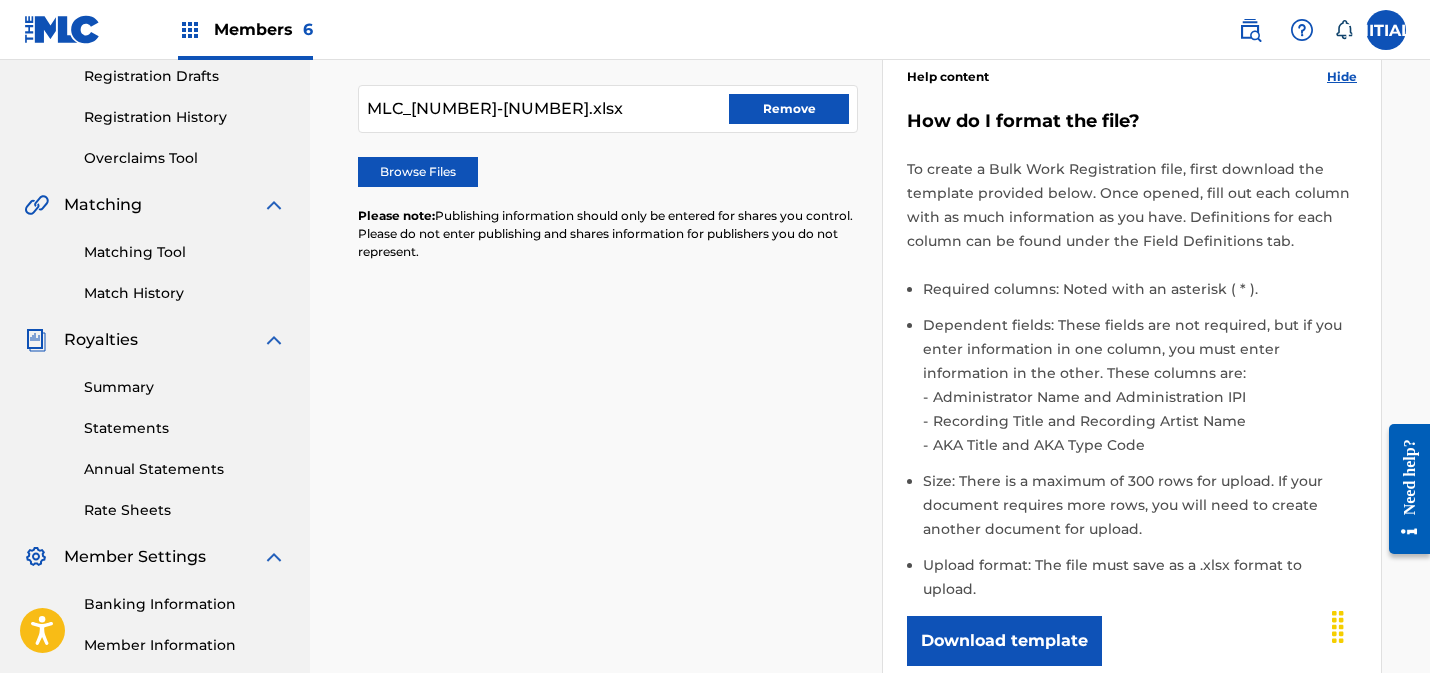 scroll, scrollTop: 0, scrollLeft: 0, axis: both 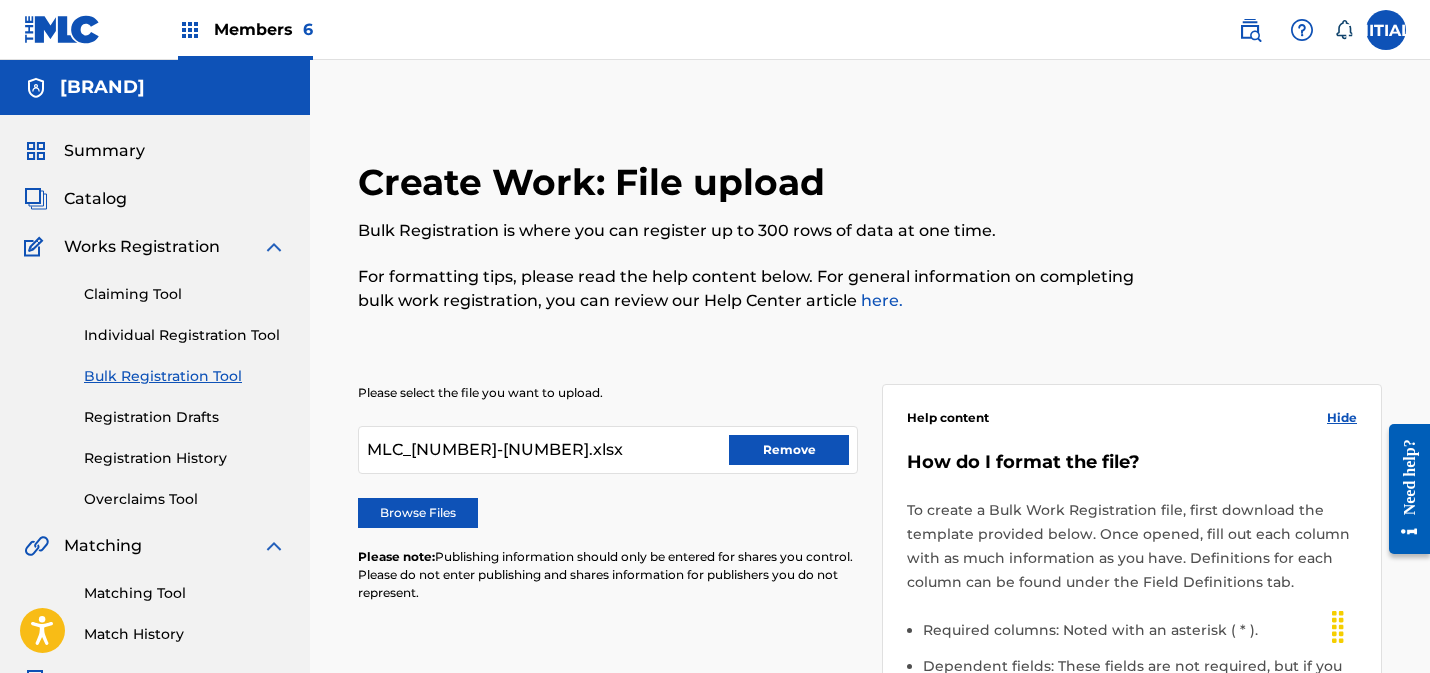 drag, startPoint x: 783, startPoint y: 456, endPoint x: 762, endPoint y: 464, distance: 22.472204 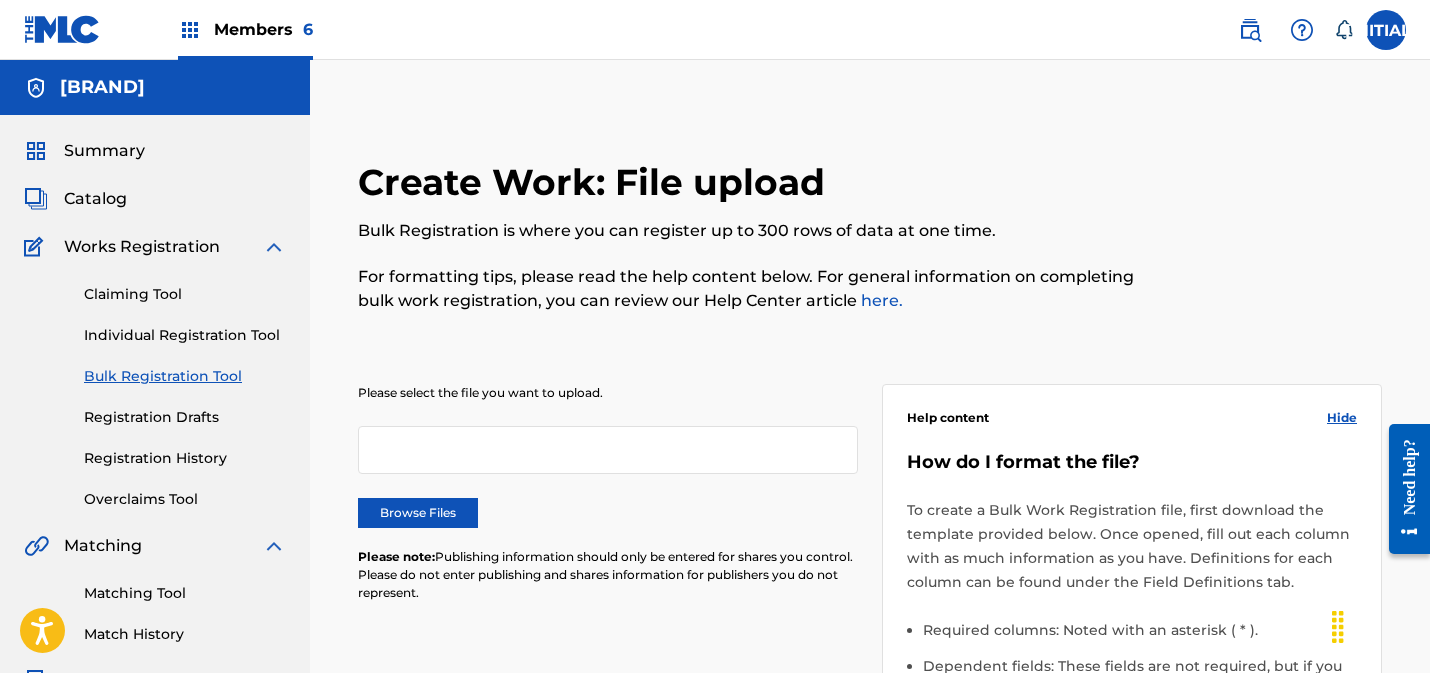 click on "Browse Files" at bounding box center [418, 513] 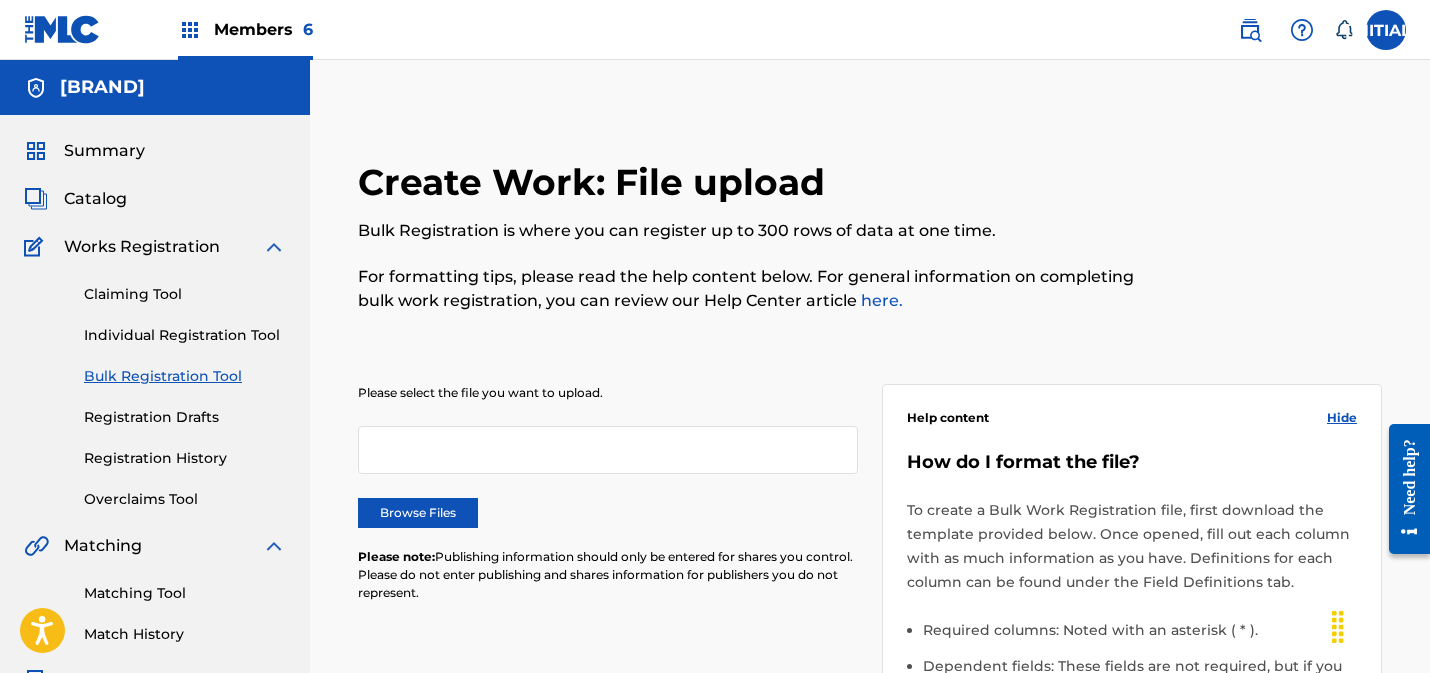 click on "Browse Files" at bounding box center (418, 513) 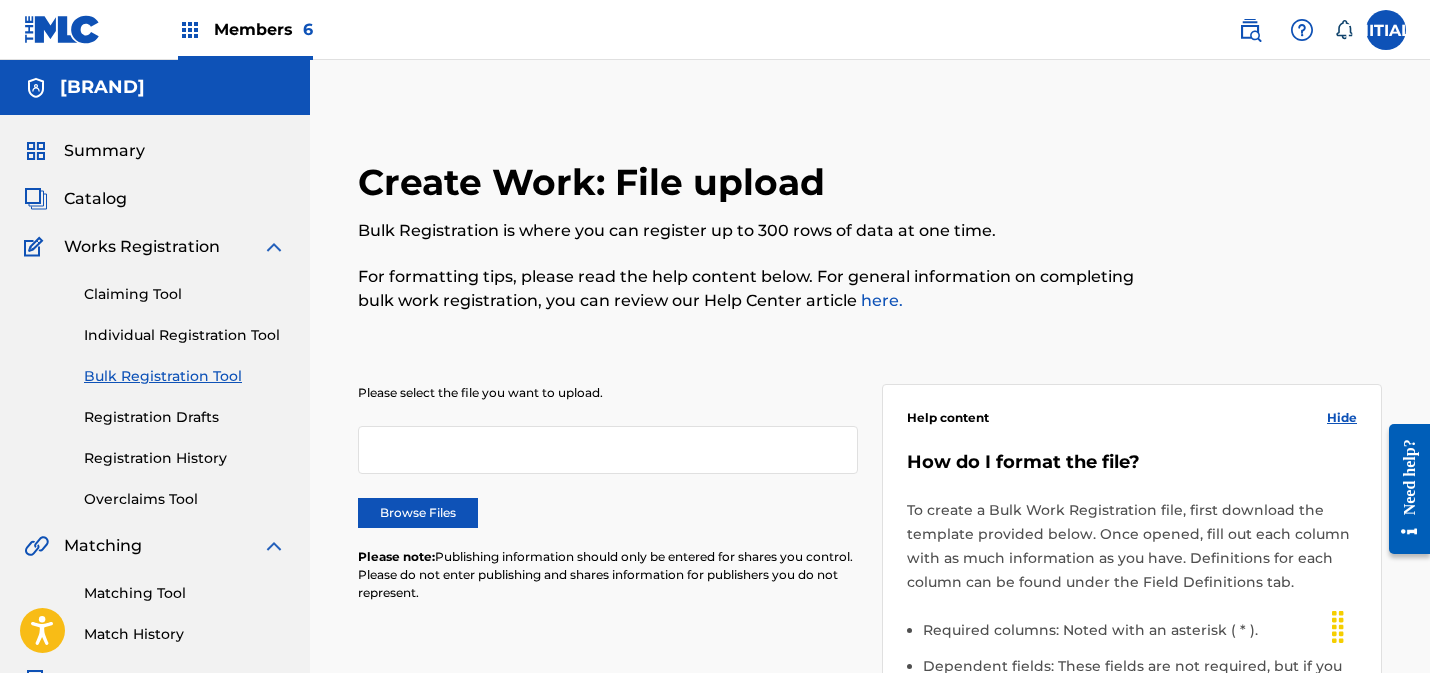 click on "Browse Files" at bounding box center [418, 513] 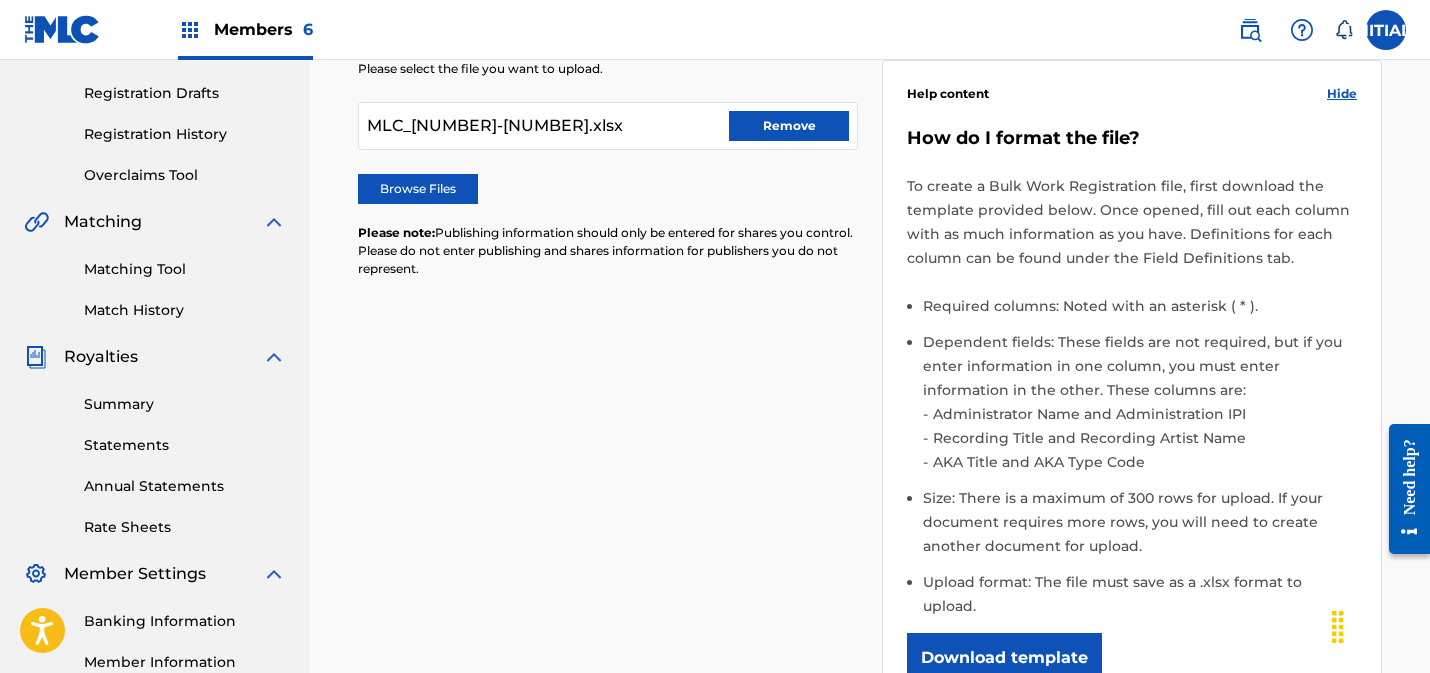 scroll, scrollTop: 671, scrollLeft: 0, axis: vertical 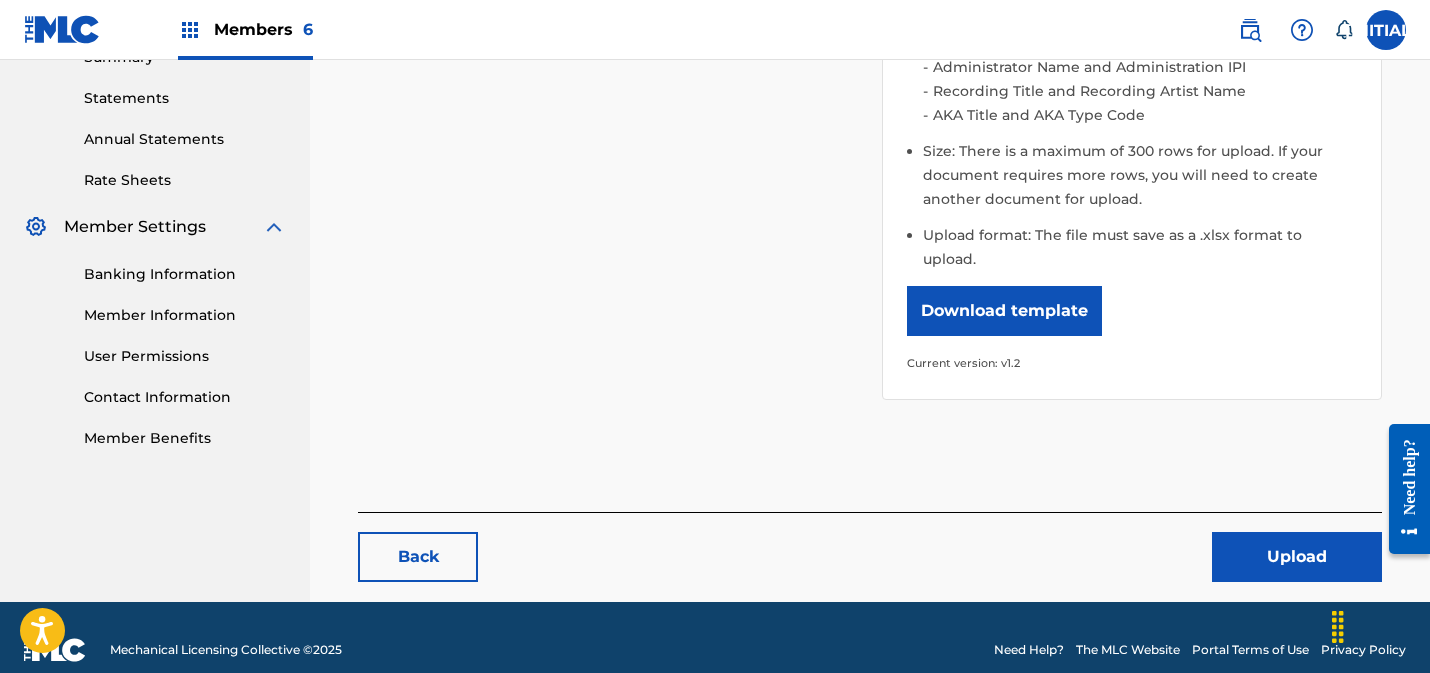 click on "Upload" at bounding box center (1297, 557) 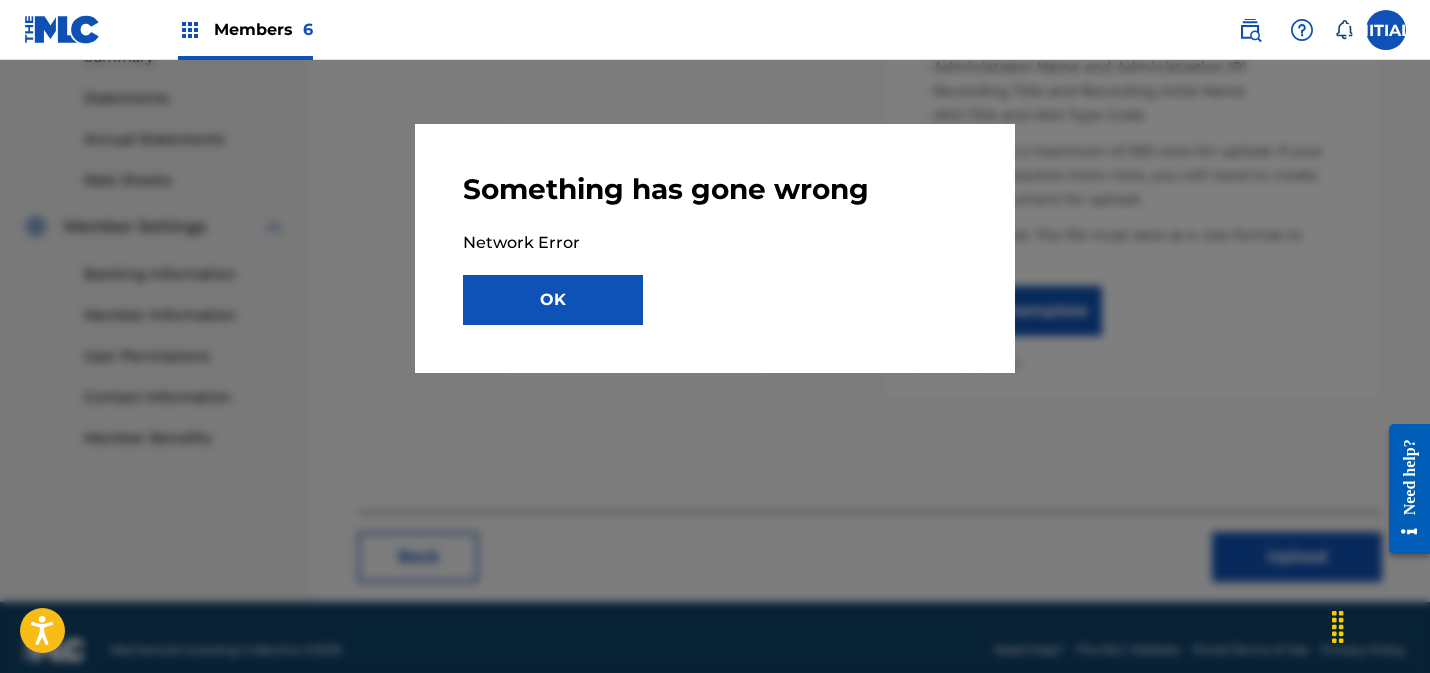click on "OK" at bounding box center [553, 300] 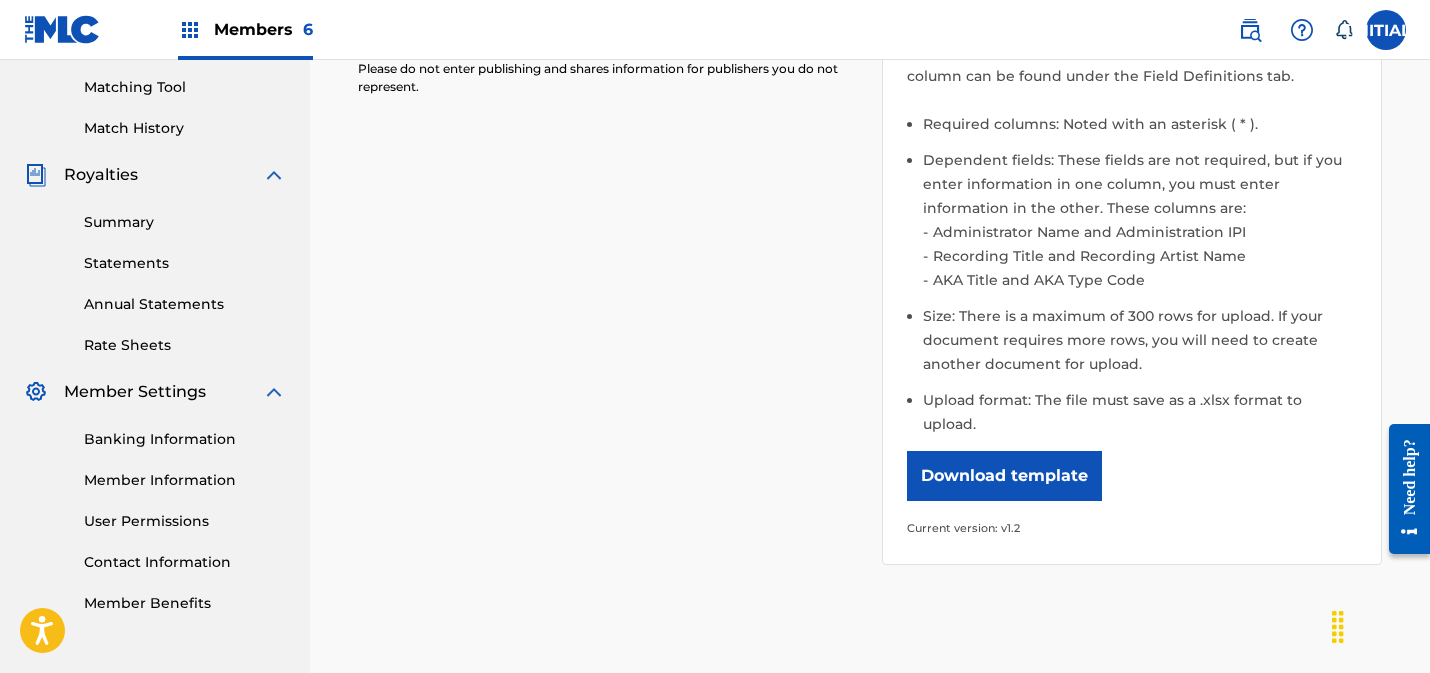 scroll, scrollTop: 529, scrollLeft: 0, axis: vertical 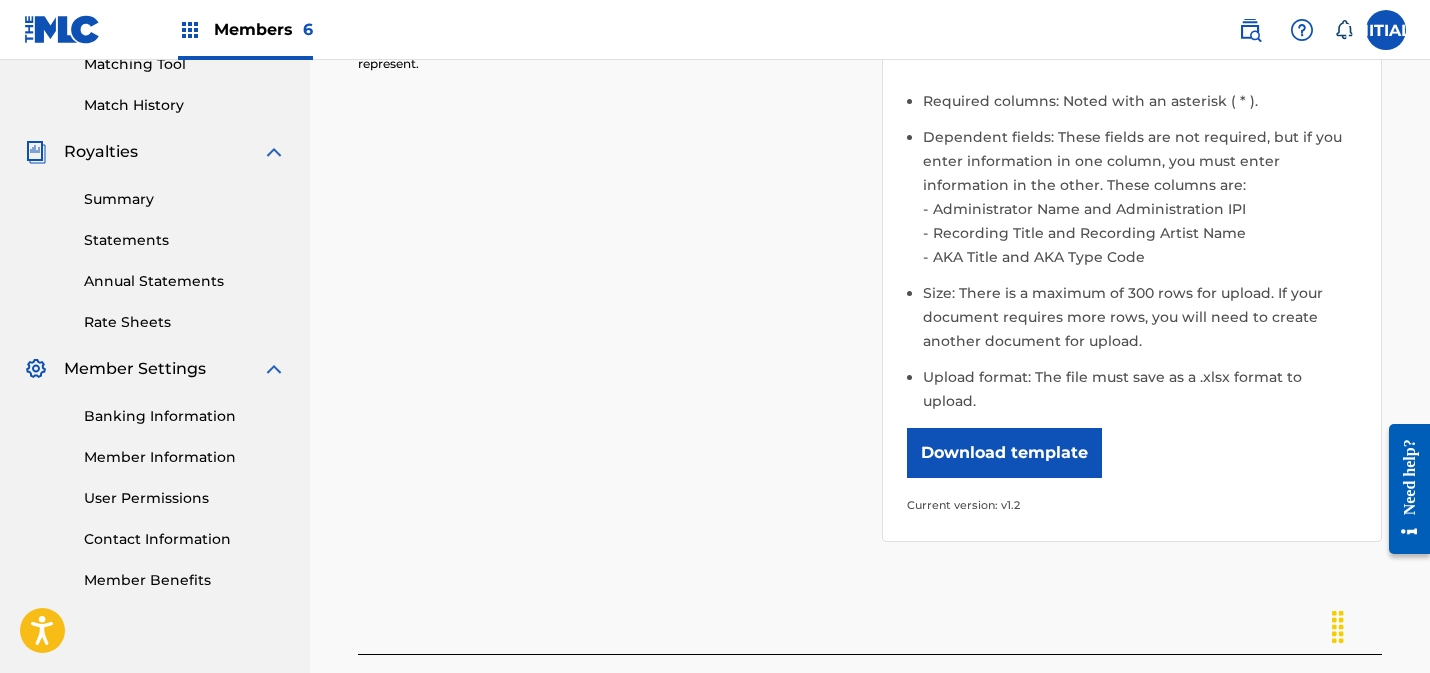 click on "Upload" at bounding box center (1297, 699) 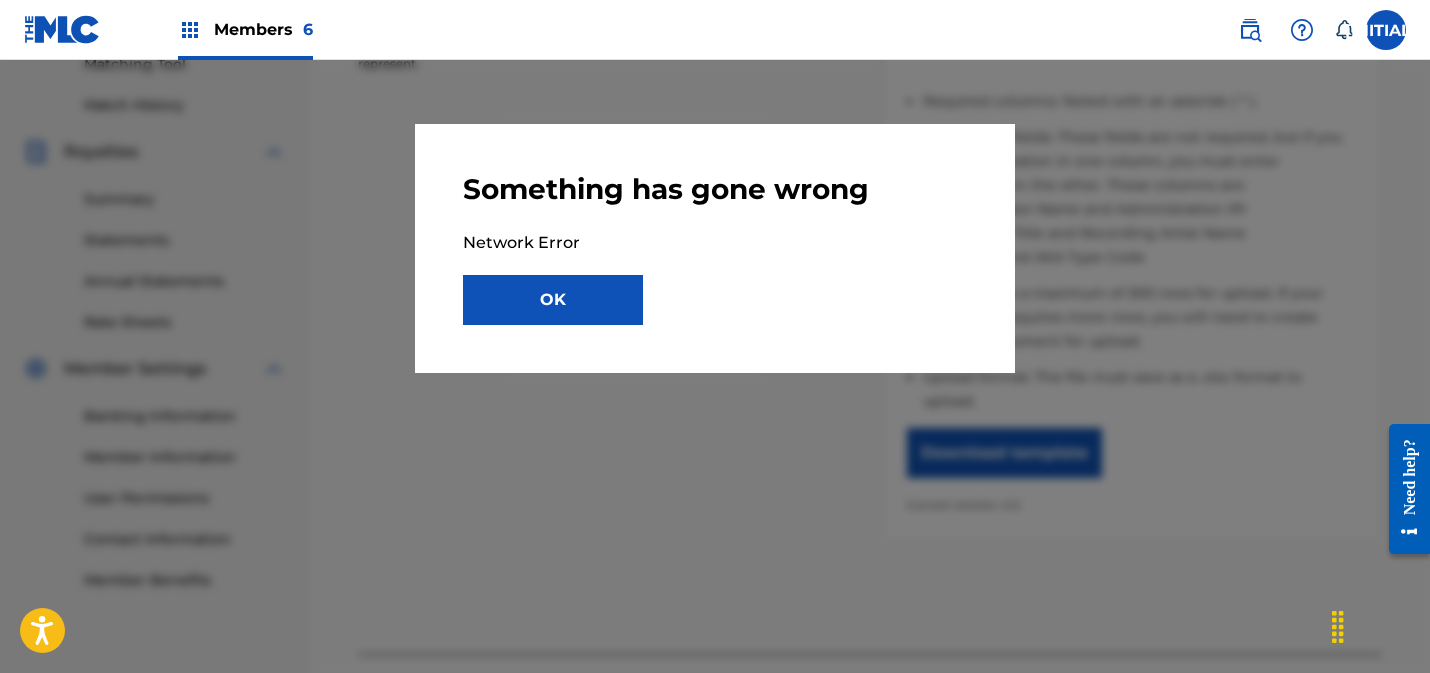 click on "OK" at bounding box center [553, 300] 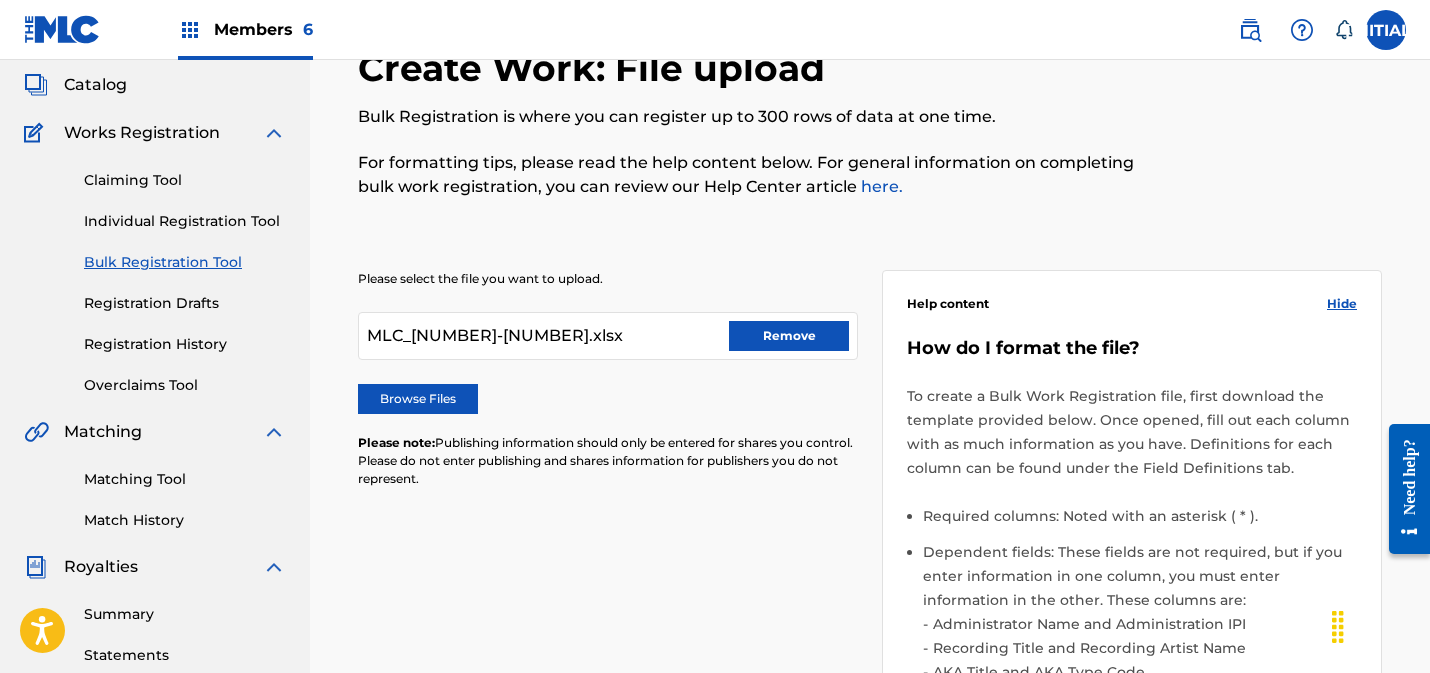 scroll, scrollTop: 66, scrollLeft: 0, axis: vertical 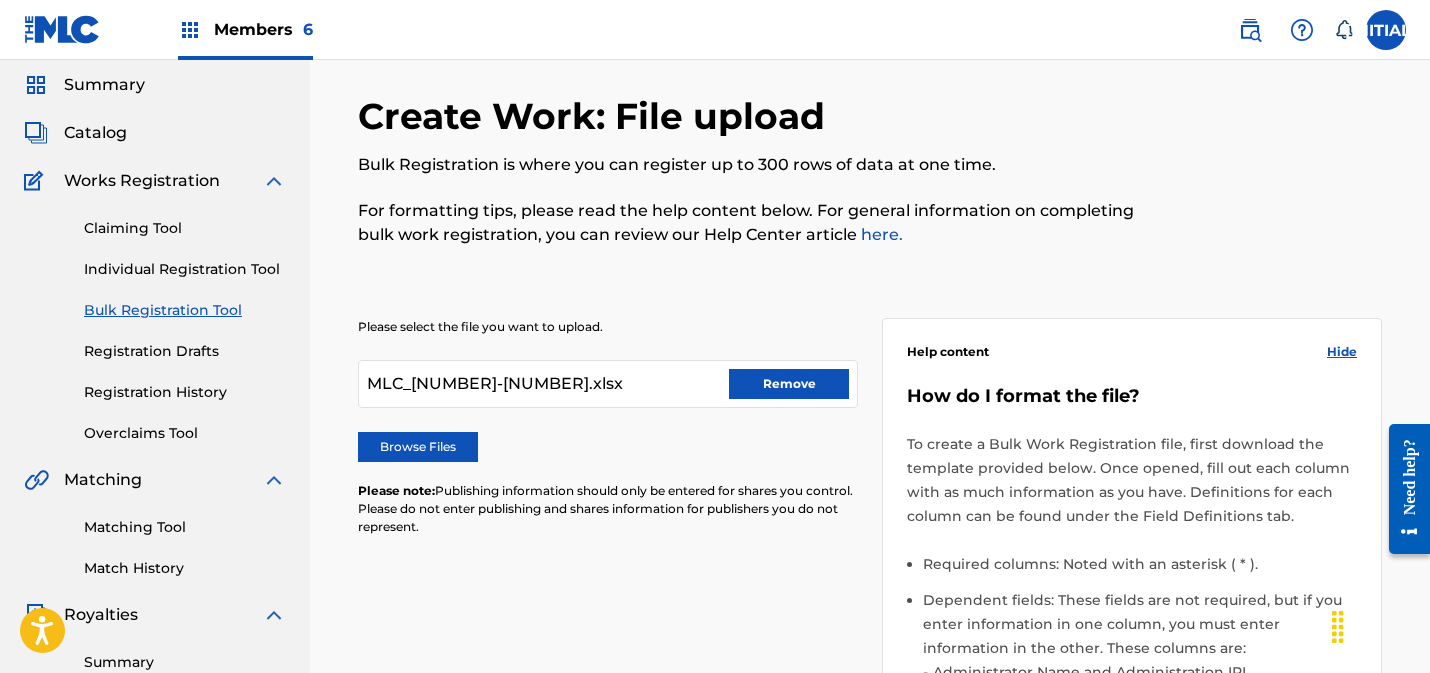click on "Remove" at bounding box center [789, 384] 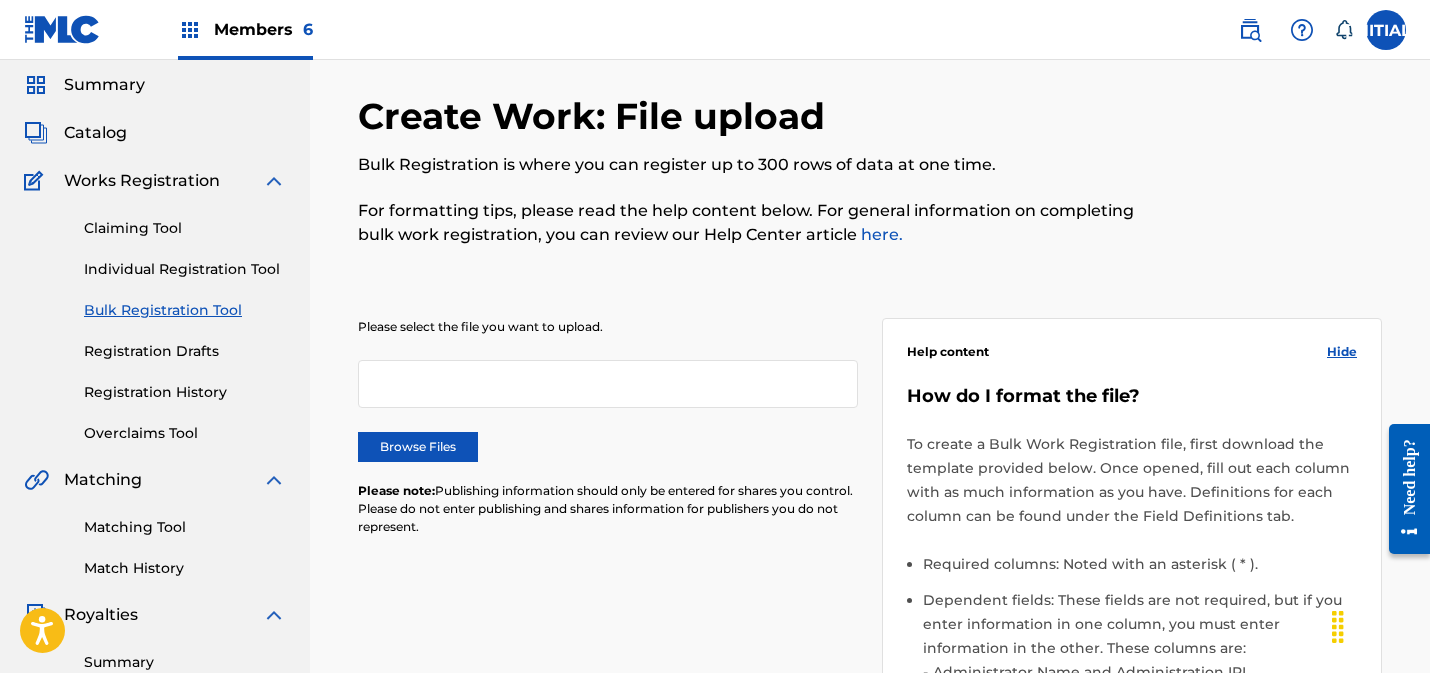 click on "Browse Files" at bounding box center (418, 447) 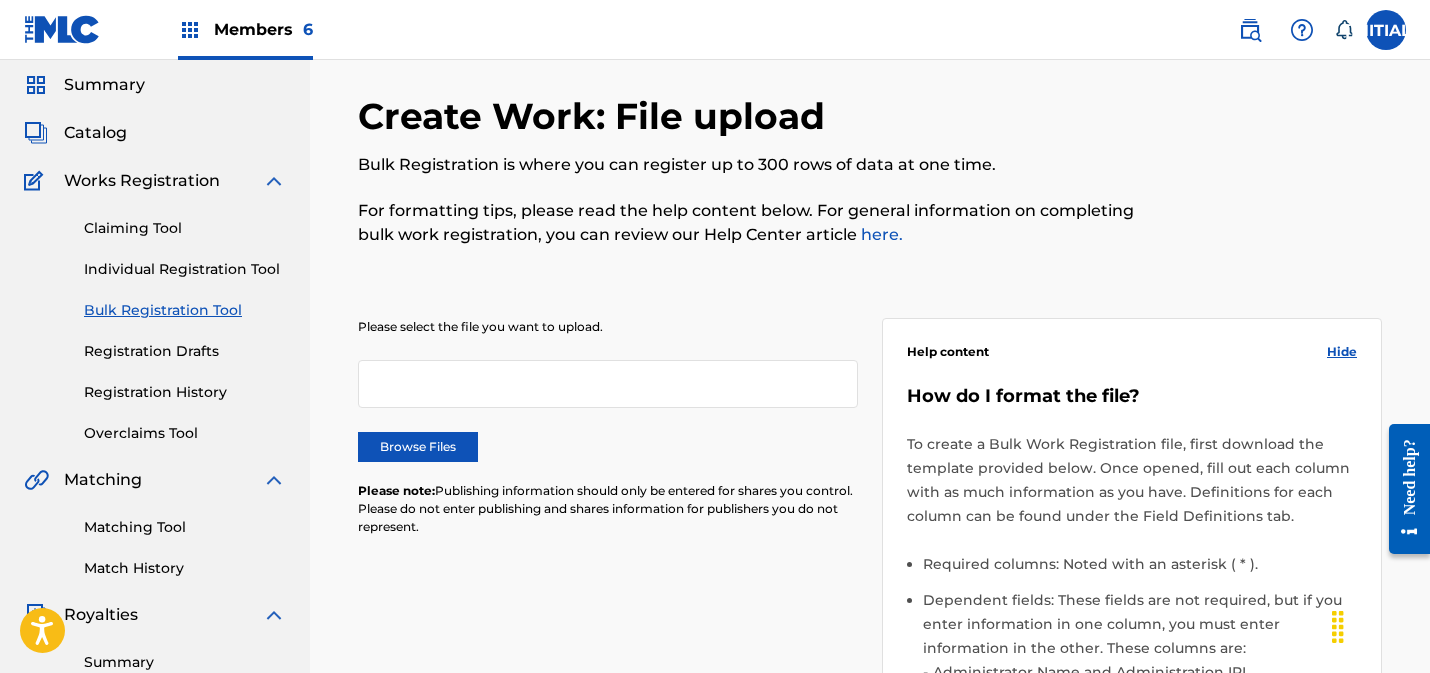 click at bounding box center [62, 29] 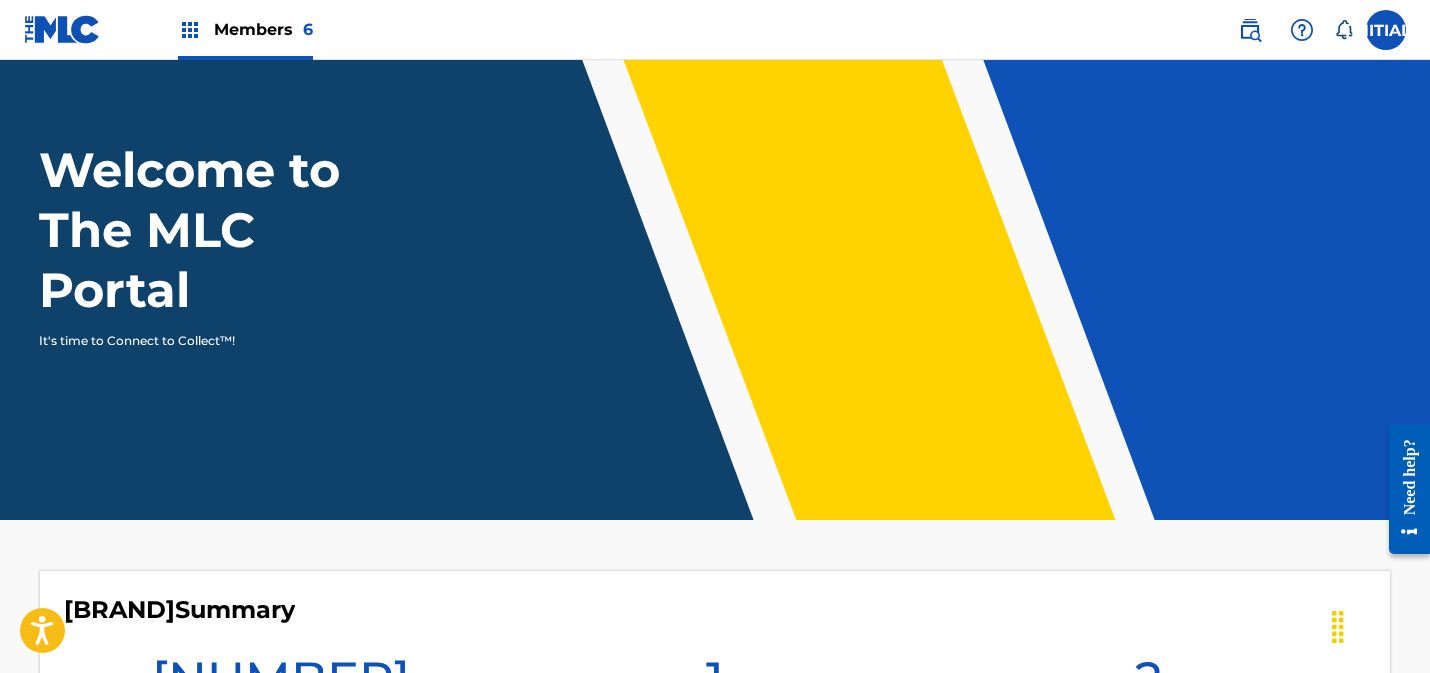scroll, scrollTop: 0, scrollLeft: 0, axis: both 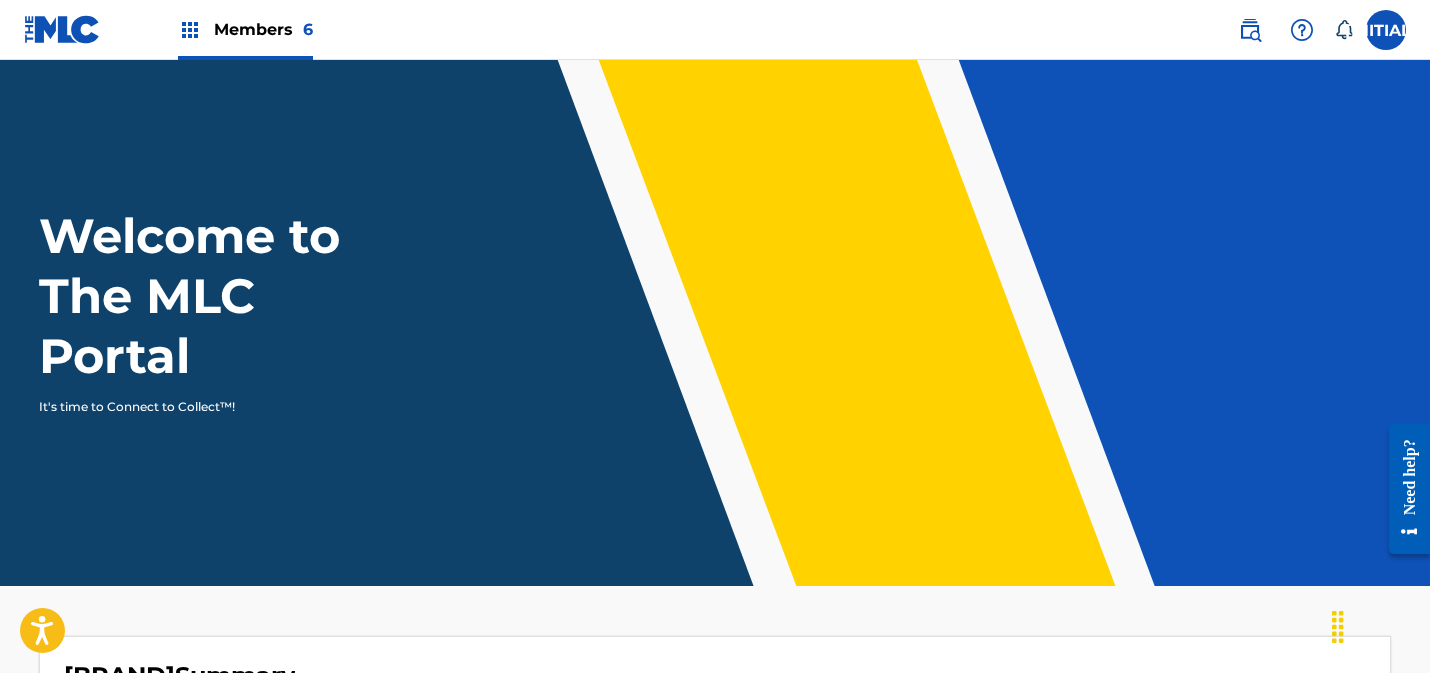 click on "Members    [NUMBER]" at bounding box center (263, 29) 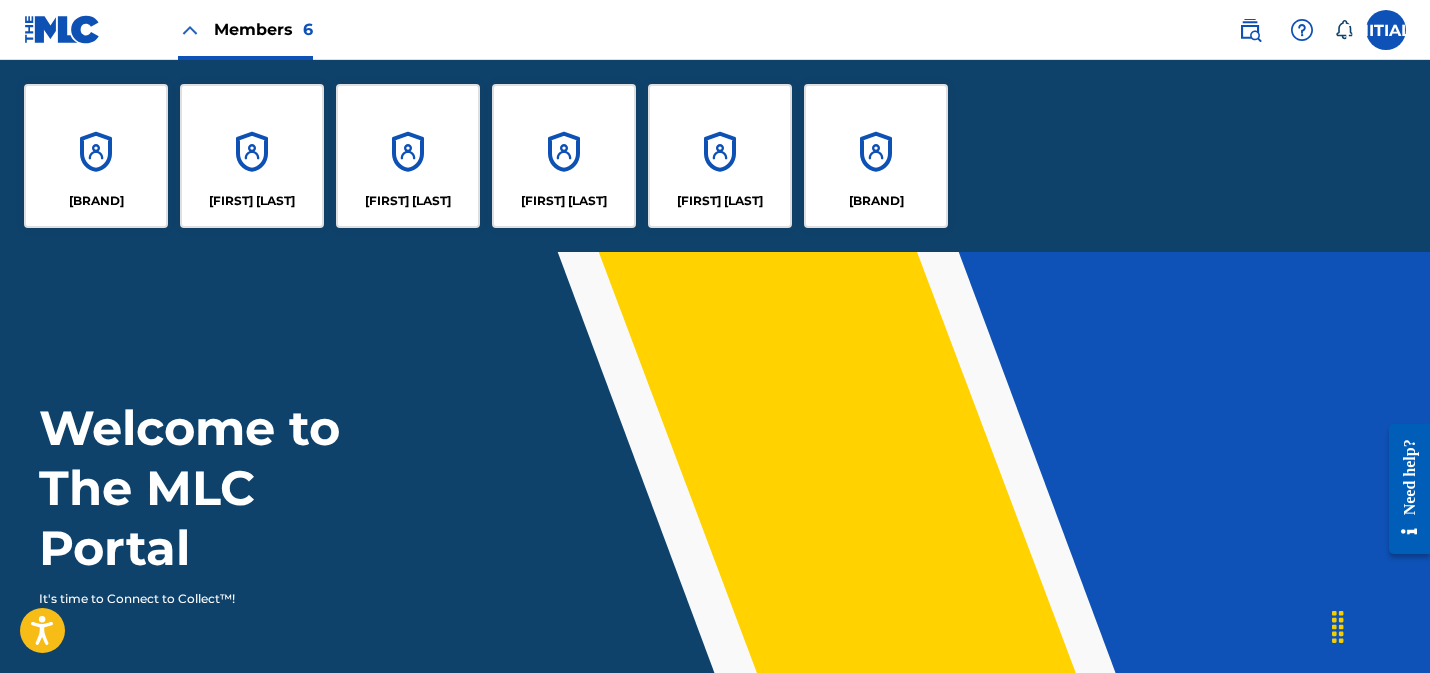 click on "[BRAND]" at bounding box center (876, 156) 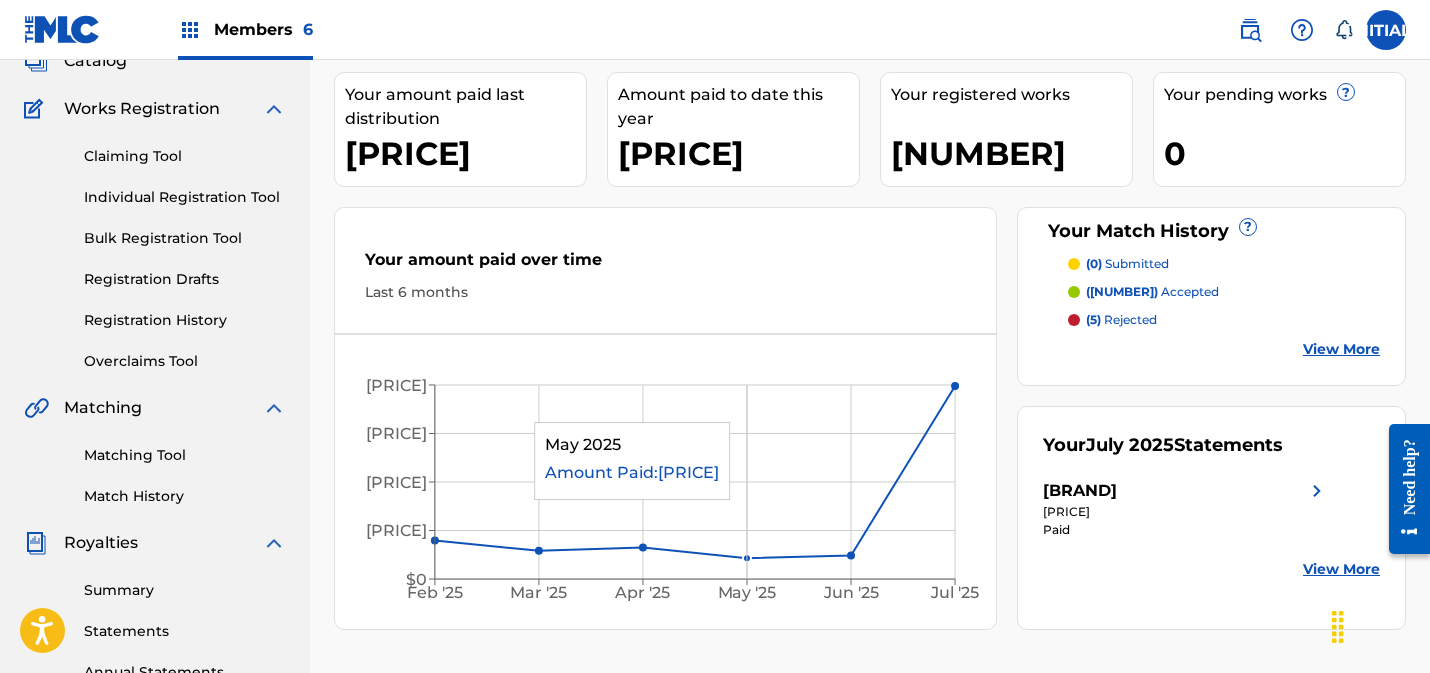 scroll, scrollTop: 0, scrollLeft: 0, axis: both 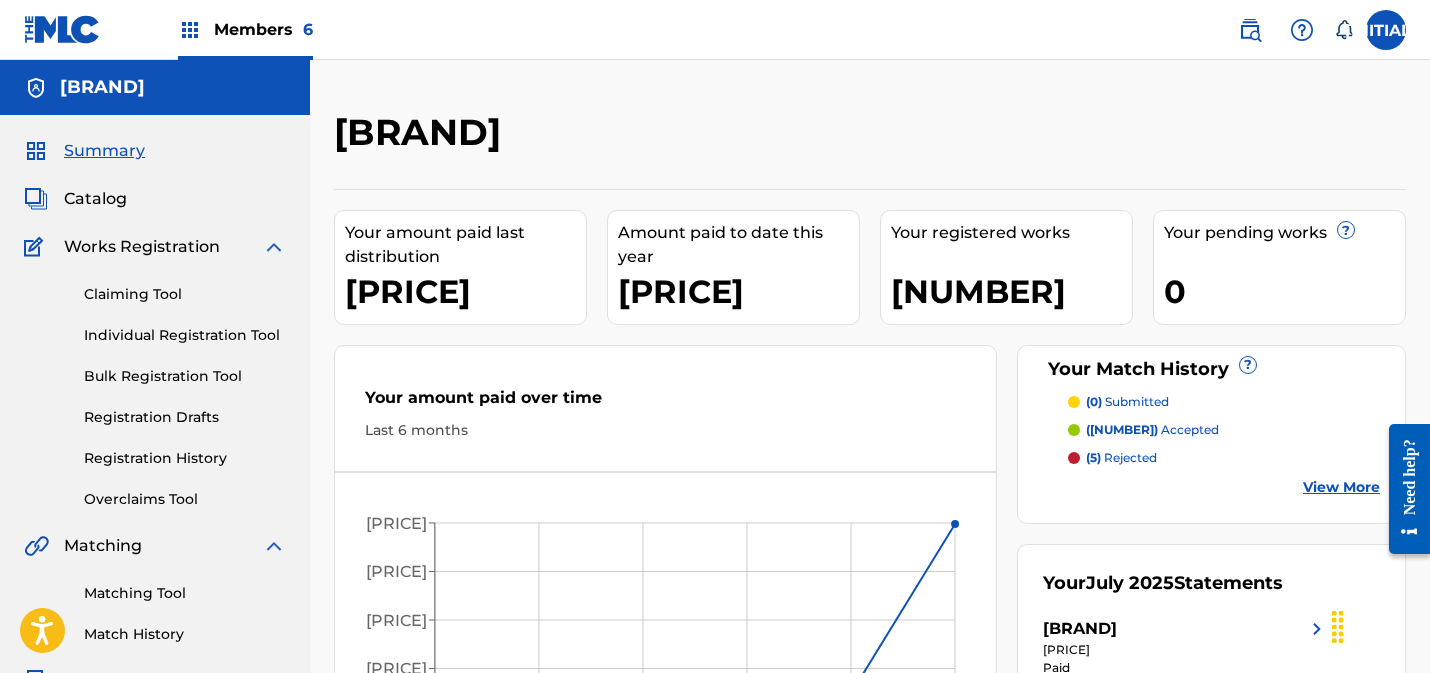 click at bounding box center (190, 30) 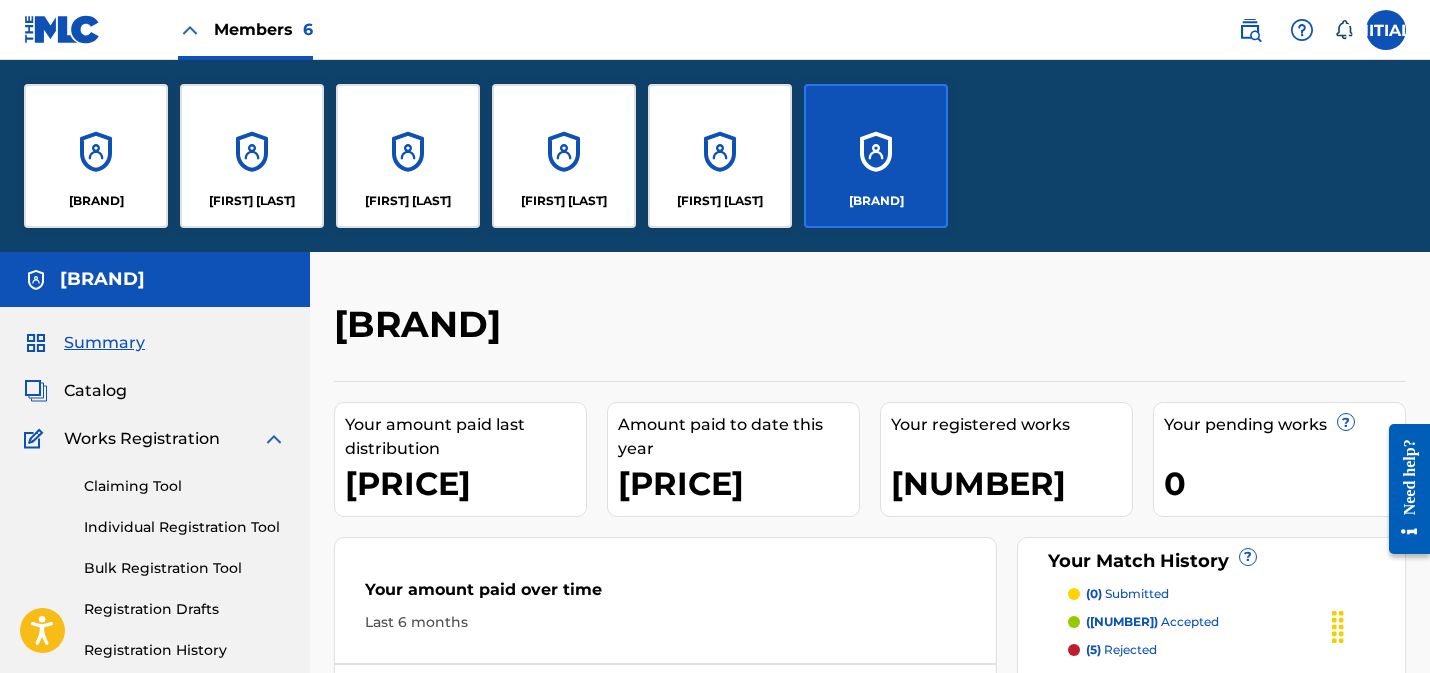 click on "[BRAND]" at bounding box center (96, 156) 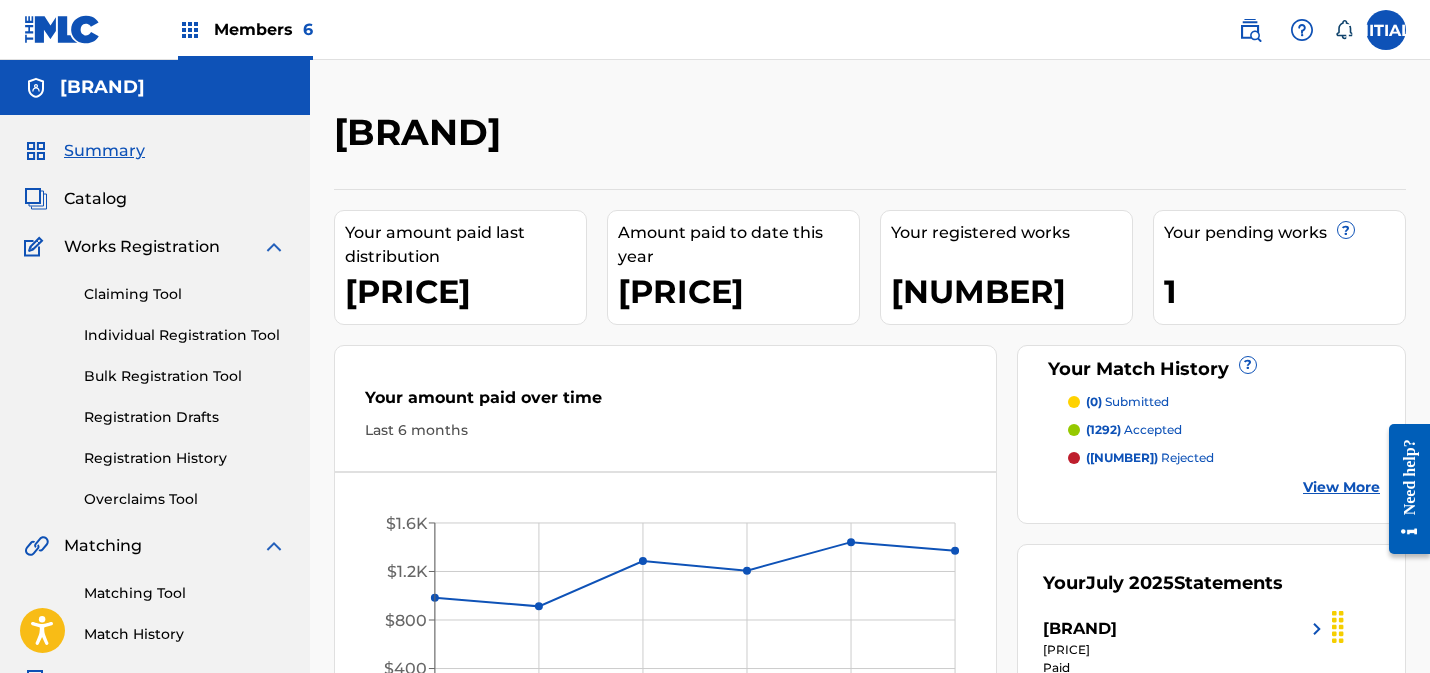 click on "Bulk Registration Tool" at bounding box center (185, 376) 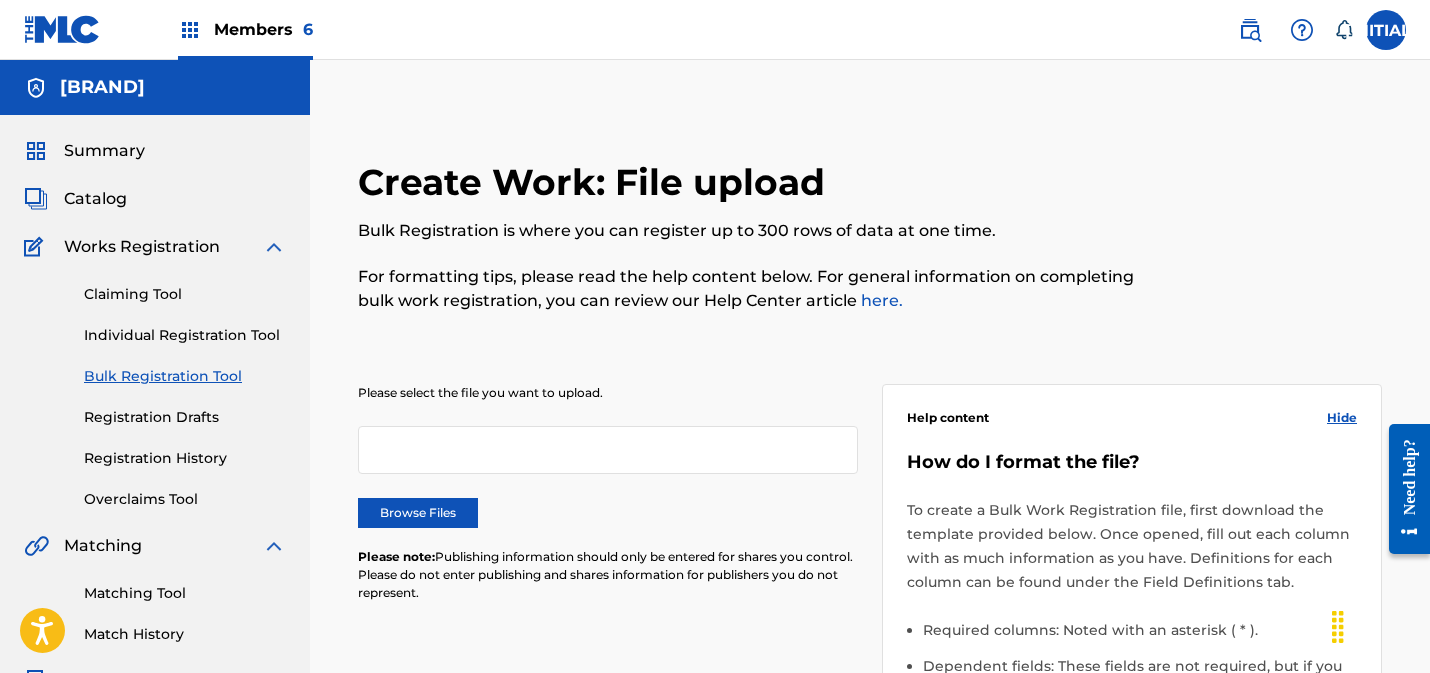 click on "Browse Files" at bounding box center [418, 513] 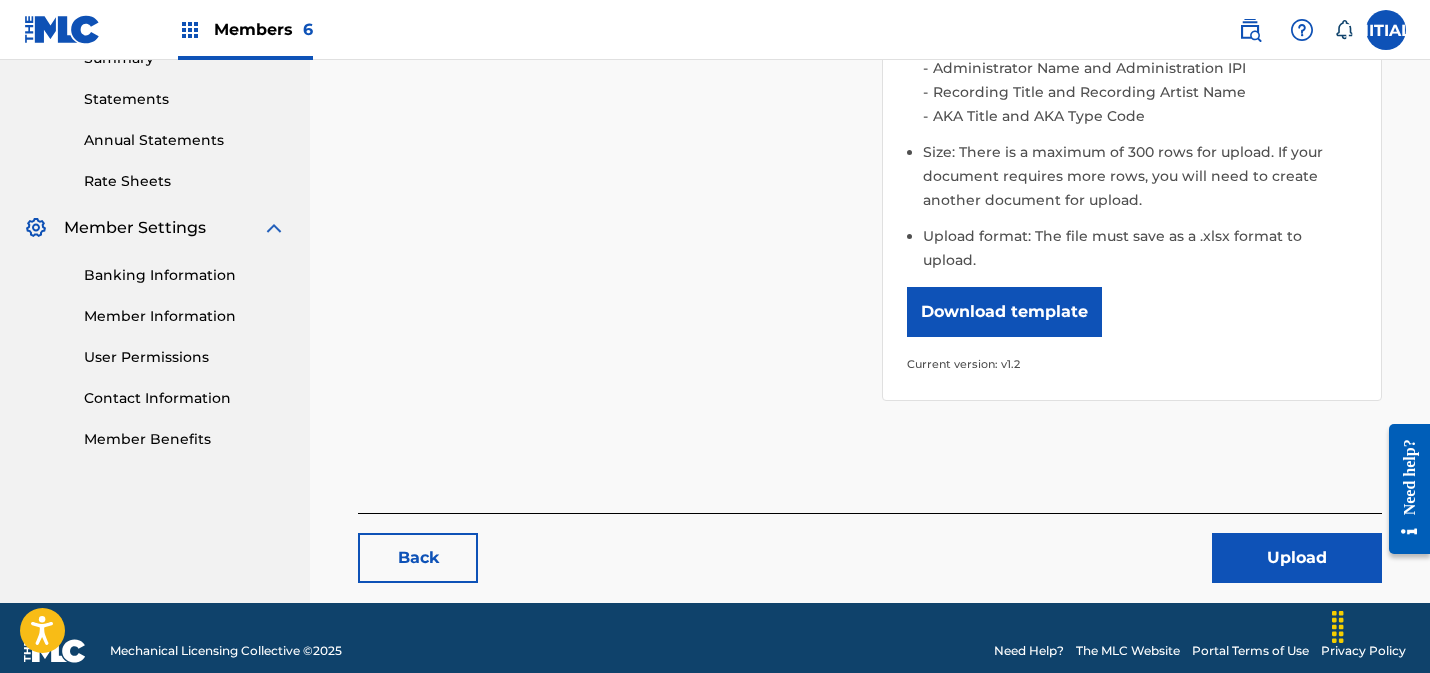 scroll, scrollTop: 671, scrollLeft: 0, axis: vertical 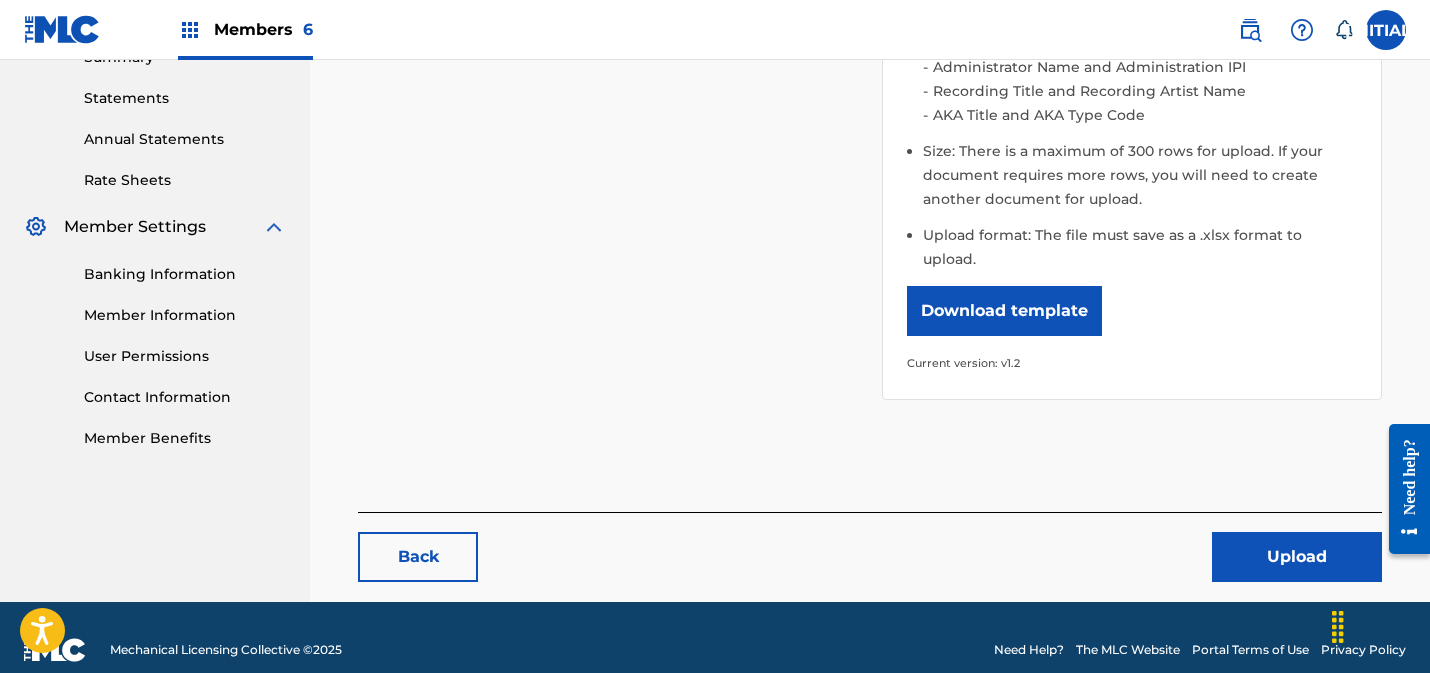 click on "Upload" at bounding box center [1297, 557] 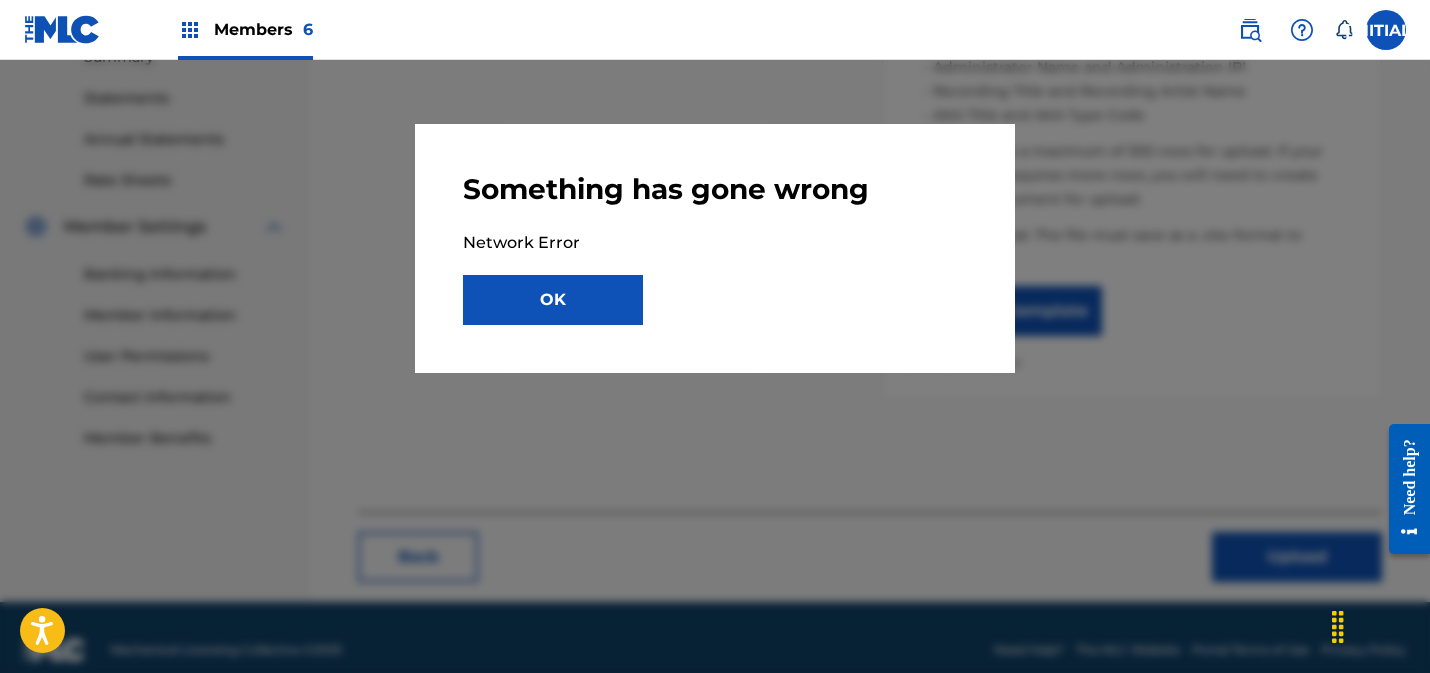 drag, startPoint x: 561, startPoint y: 316, endPoint x: 673, endPoint y: 371, distance: 124.7758 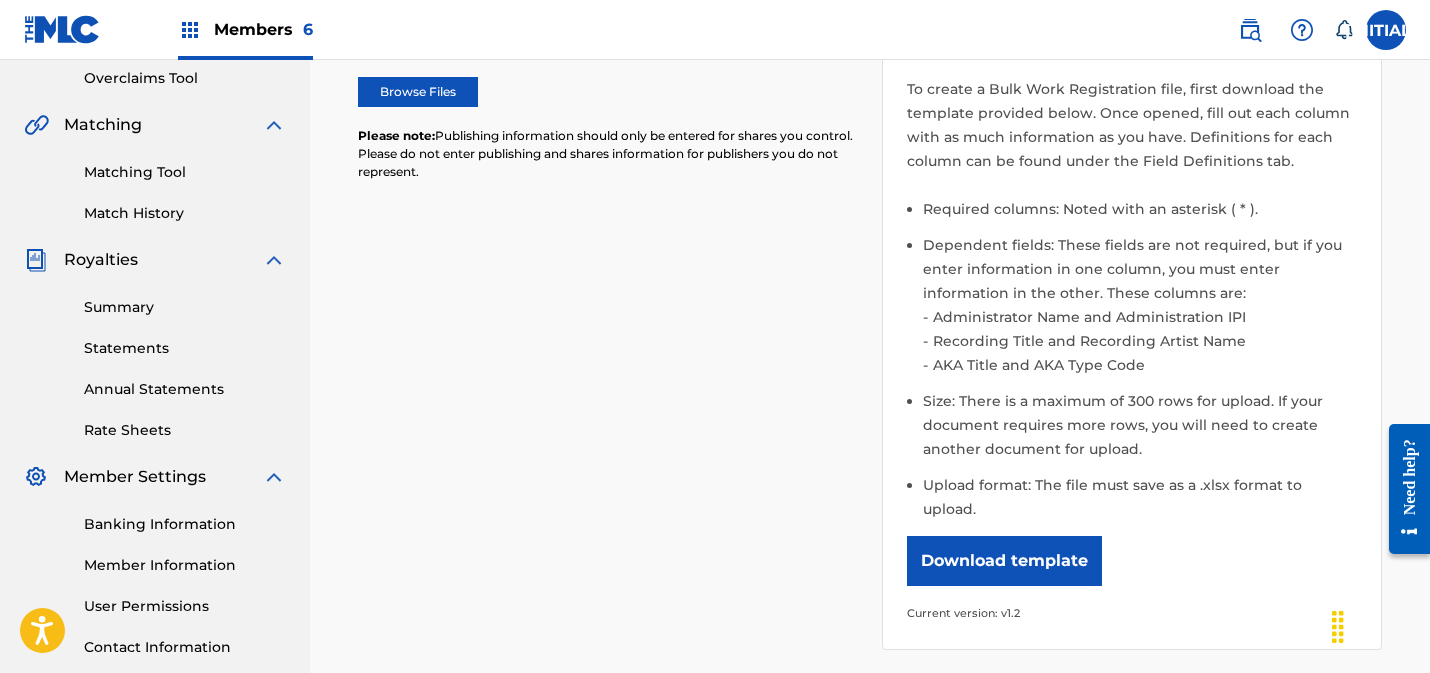 scroll, scrollTop: 0, scrollLeft: 0, axis: both 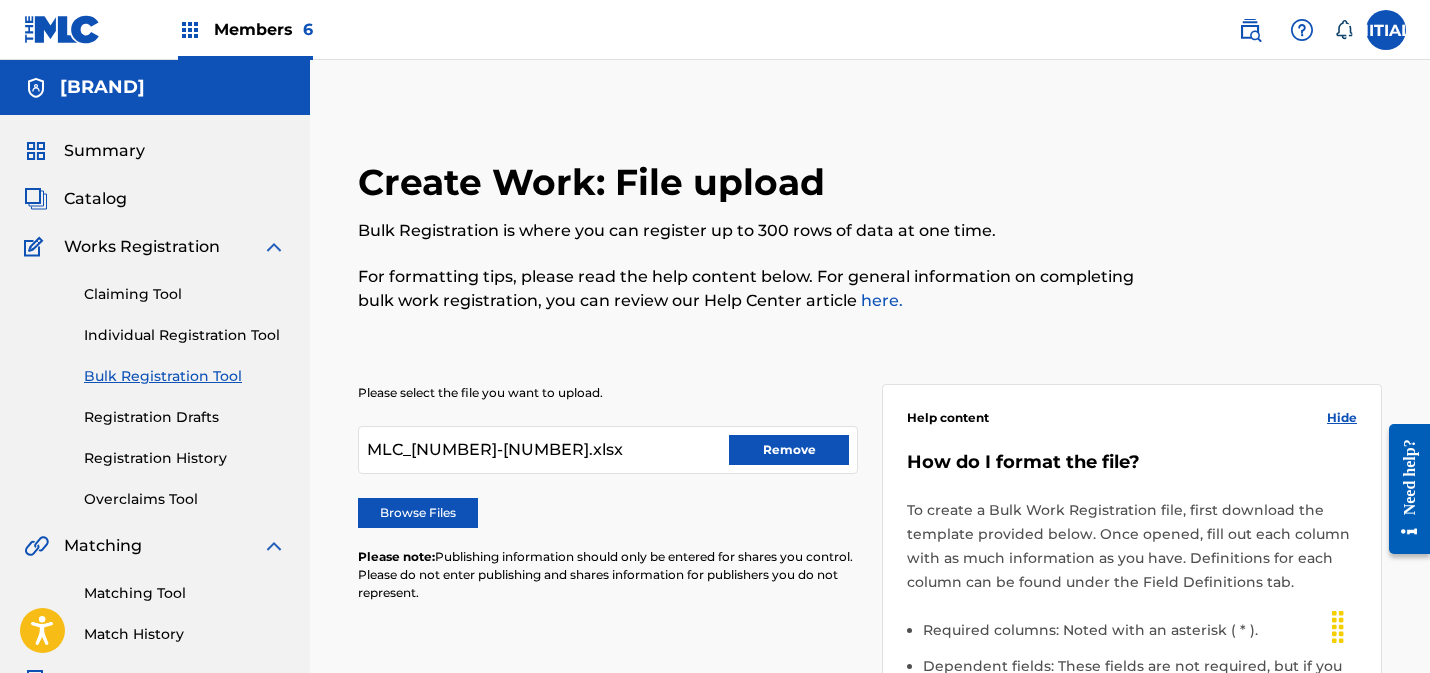 click at bounding box center (1386, 30) 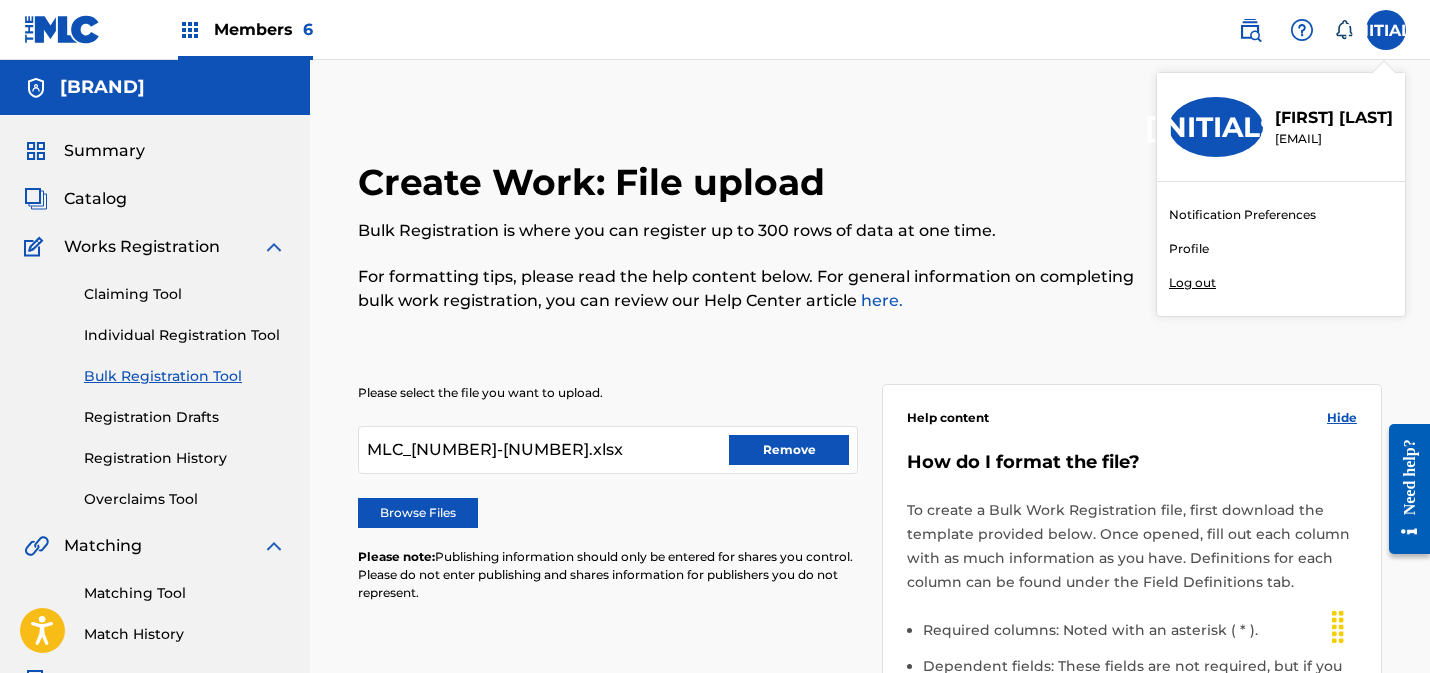 click on "Log out" at bounding box center [1192, 283] 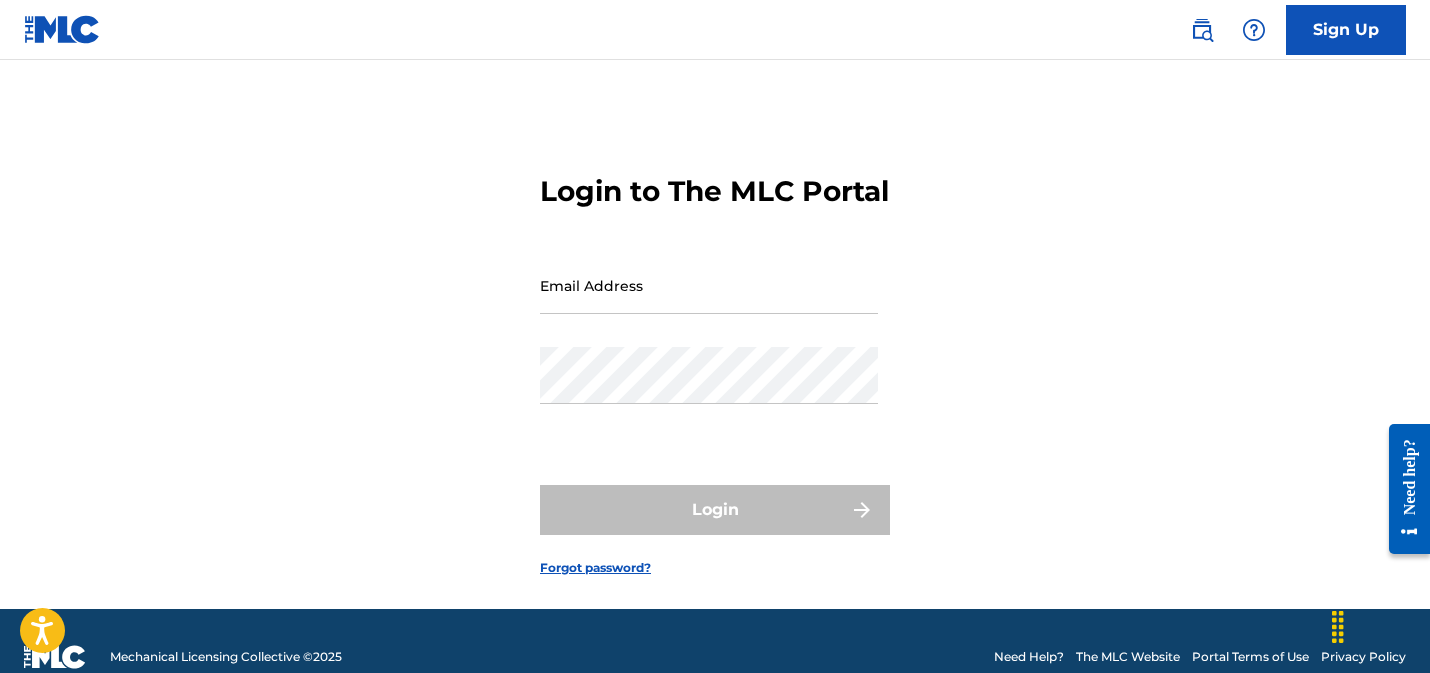 drag, startPoint x: 667, startPoint y: 323, endPoint x: 681, endPoint y: 326, distance: 14.3178215 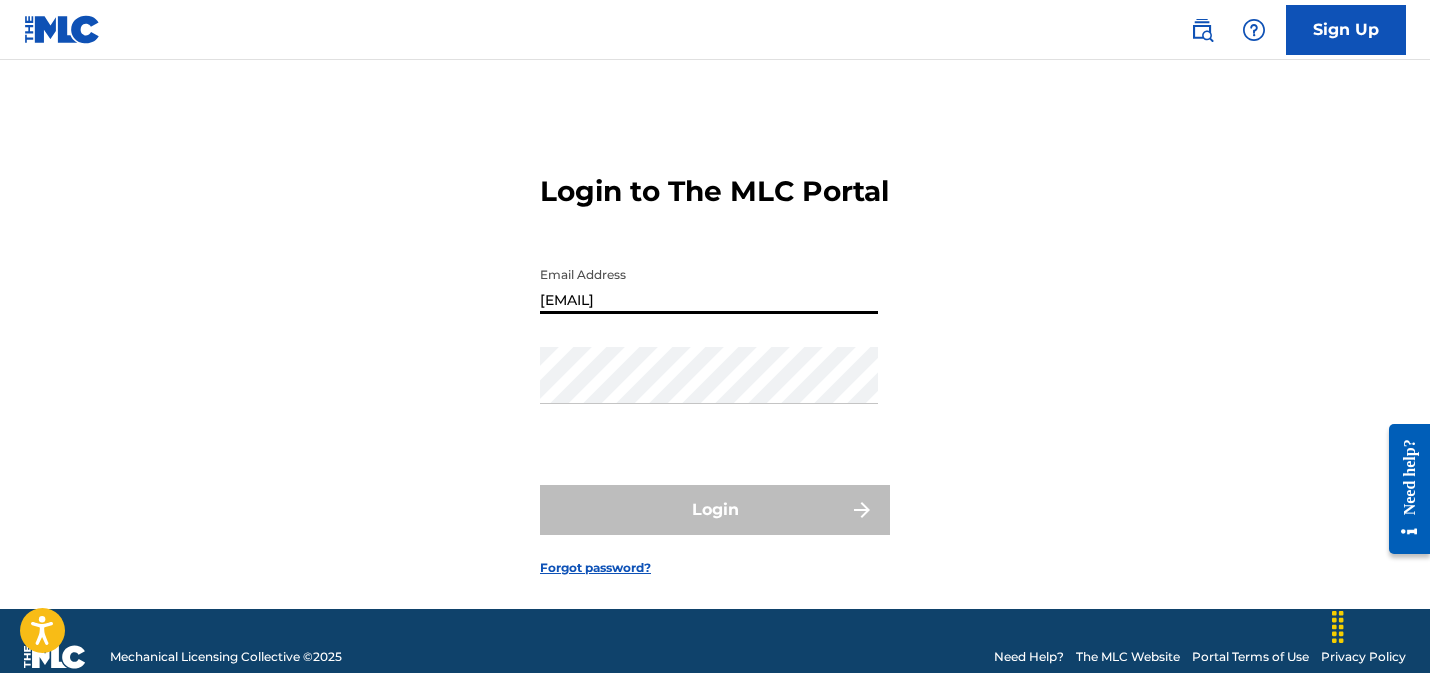 type on "[EMAIL]" 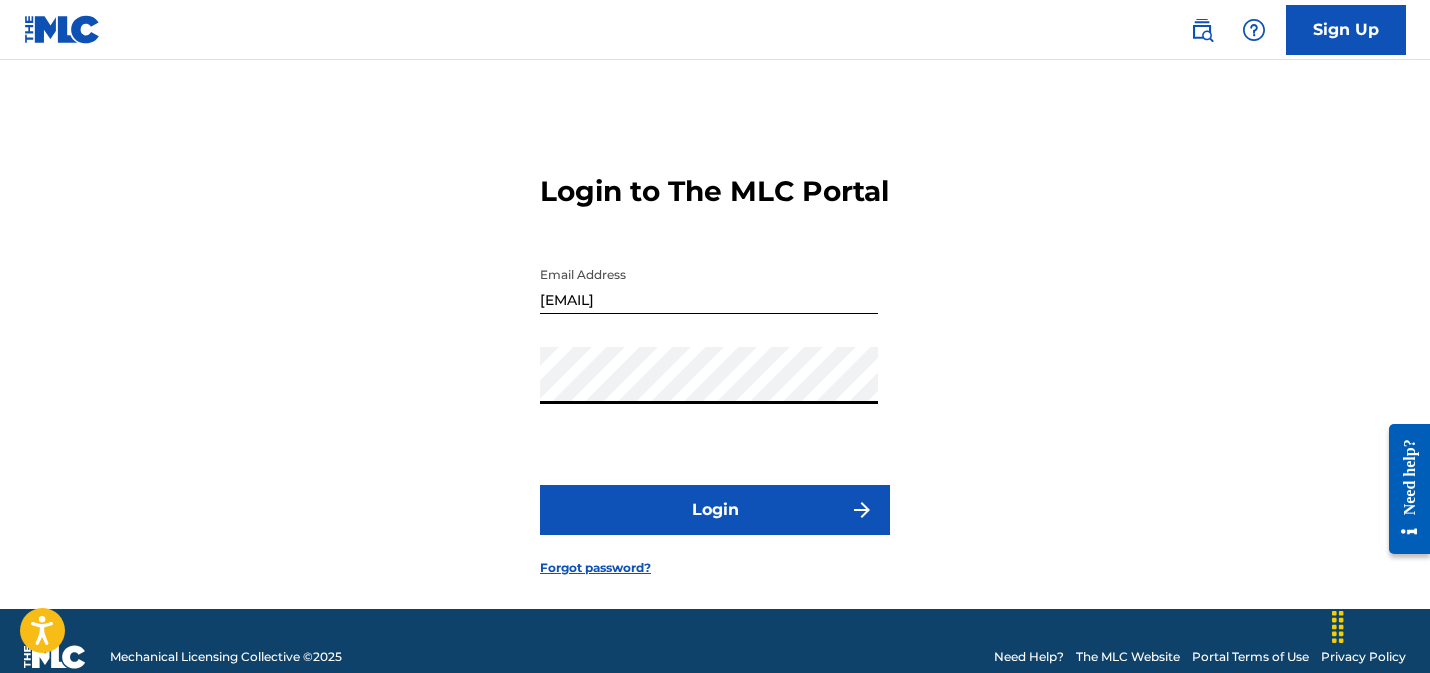 click on "Login" at bounding box center [715, 510] 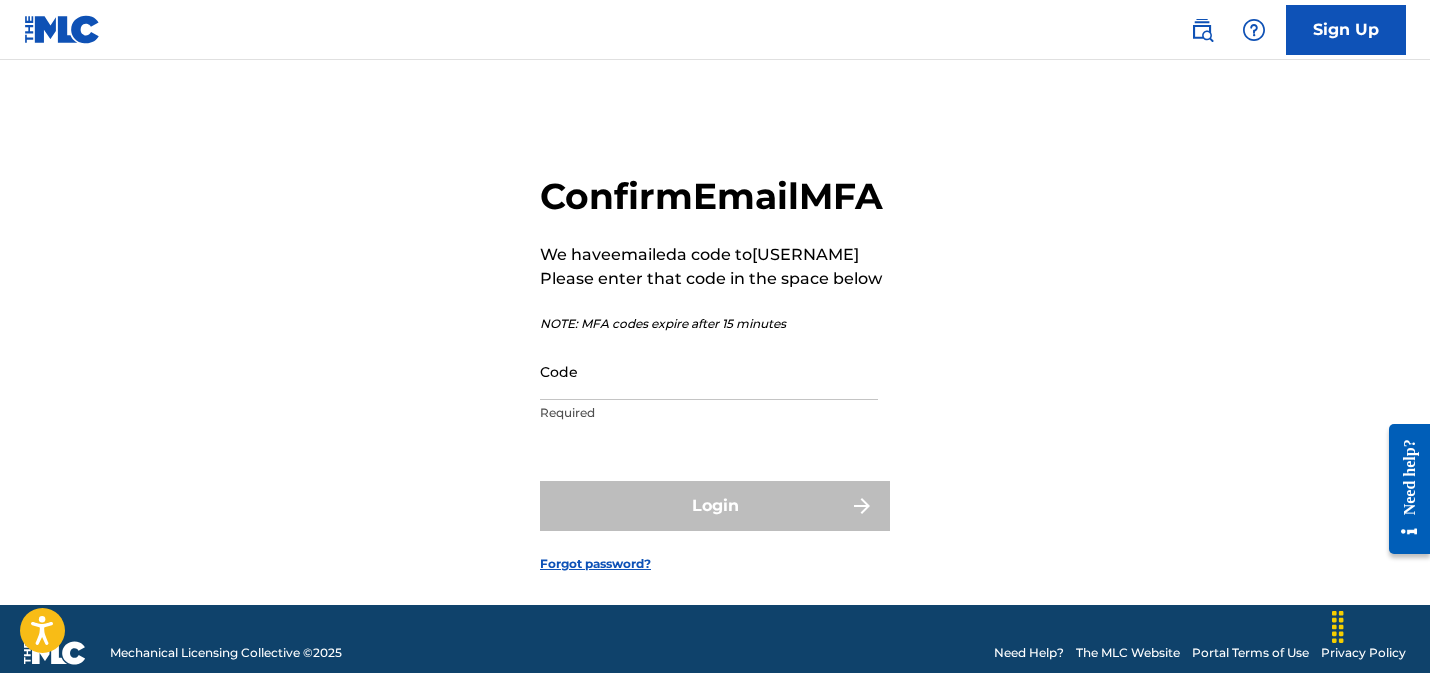 click on "Code" at bounding box center [709, 371] 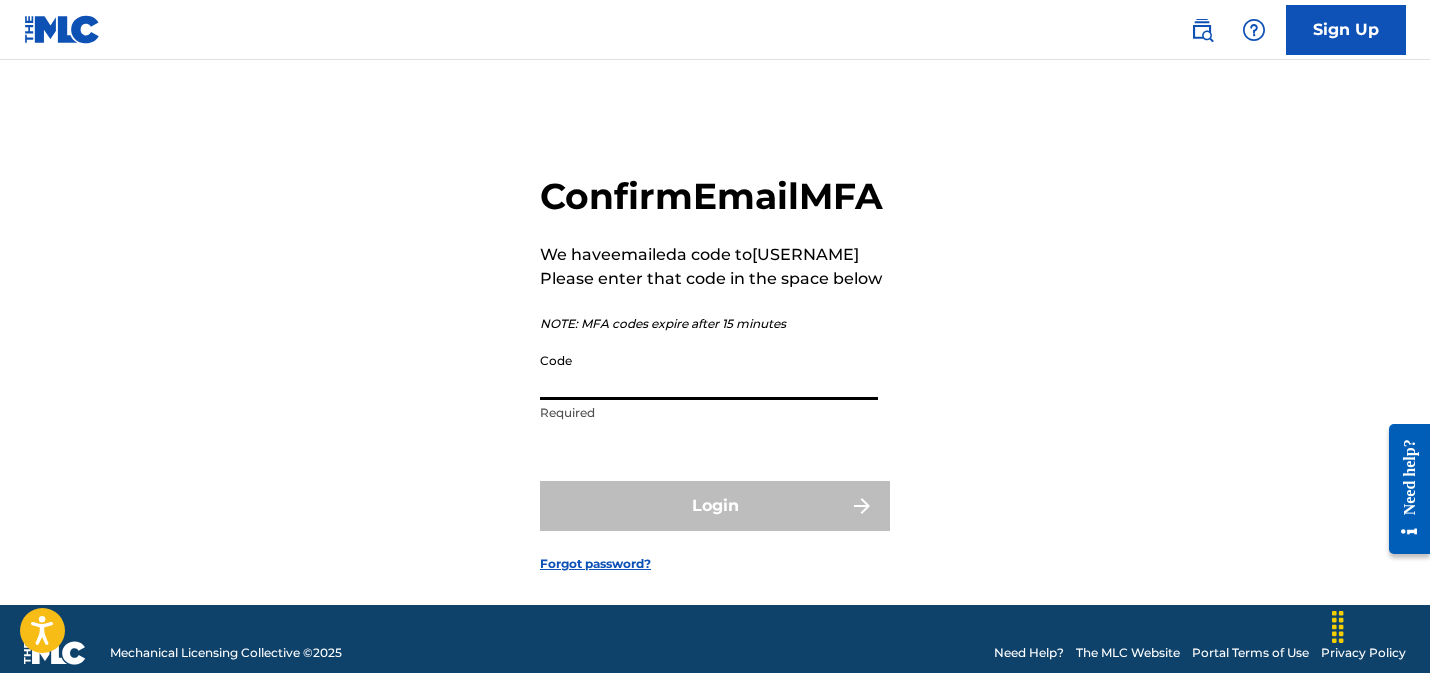 paste on "[NUMBER]" 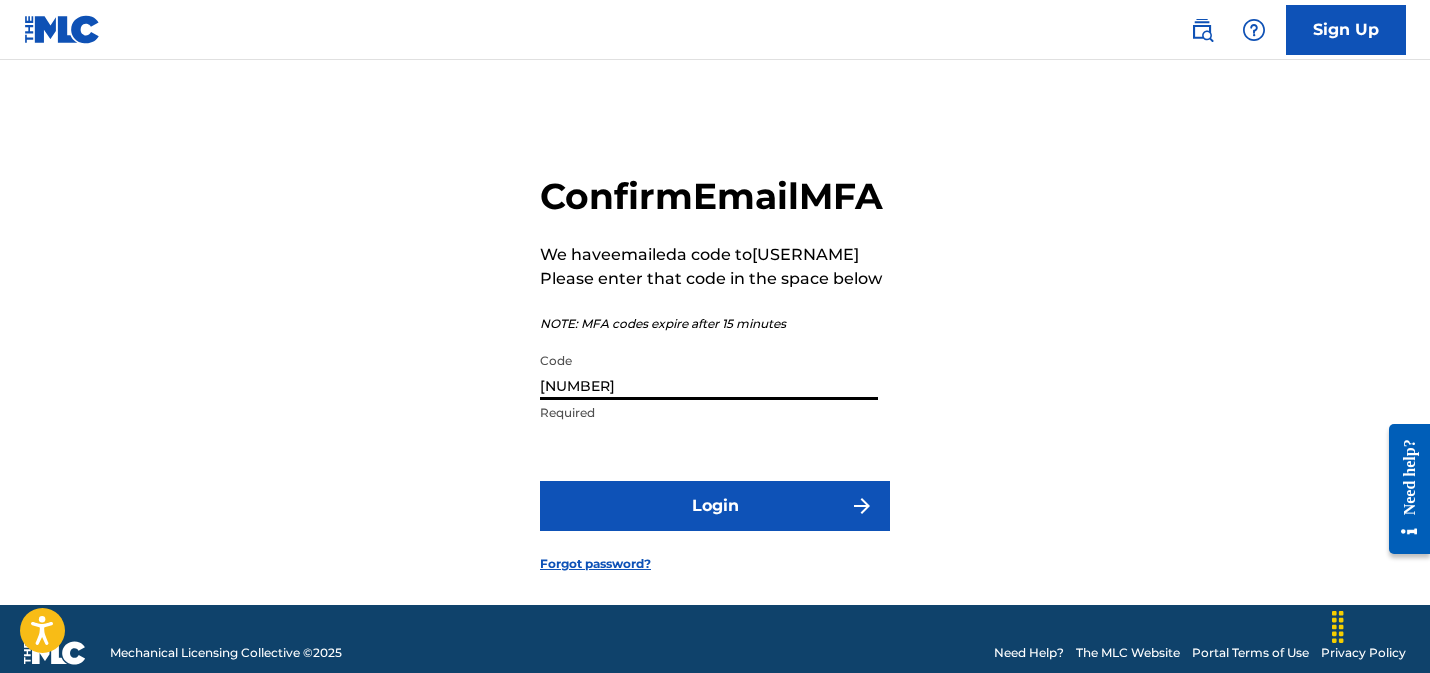 type on "[NUMBER]" 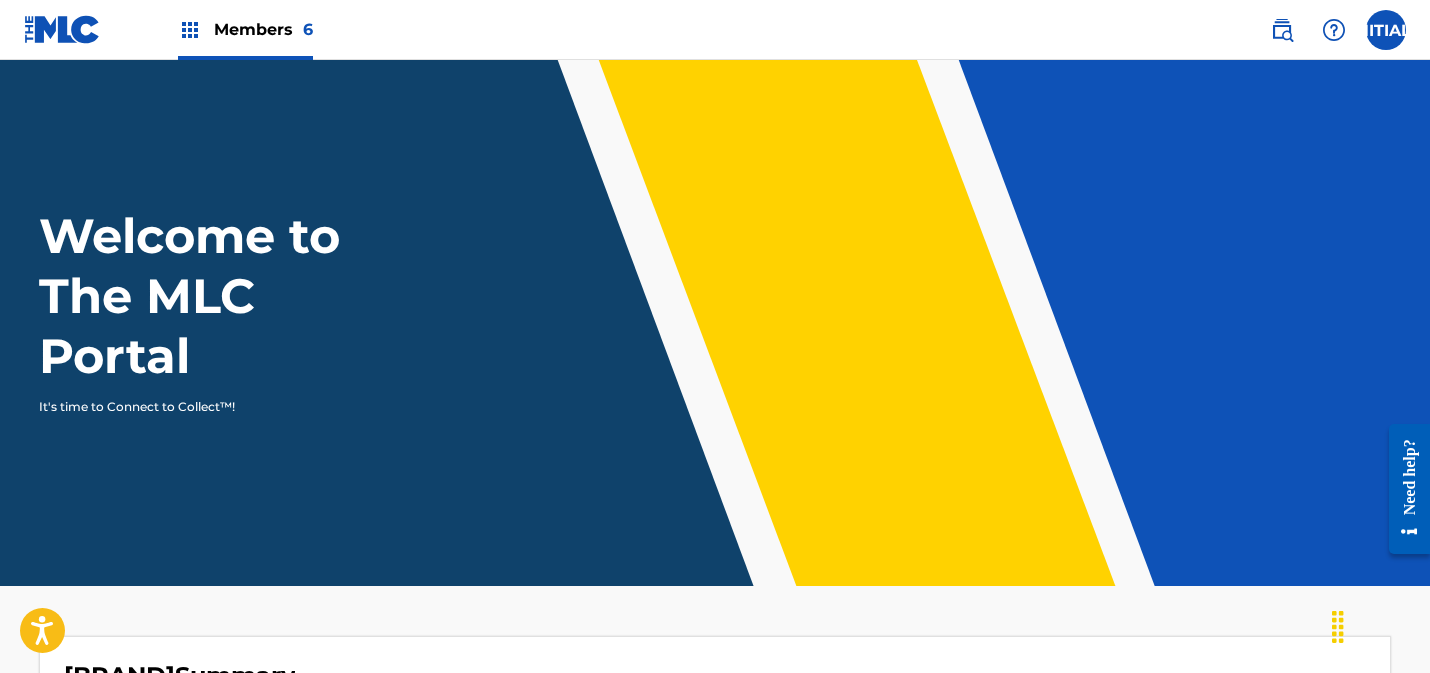 click on "Members    [NUMBER]" at bounding box center [263, 29] 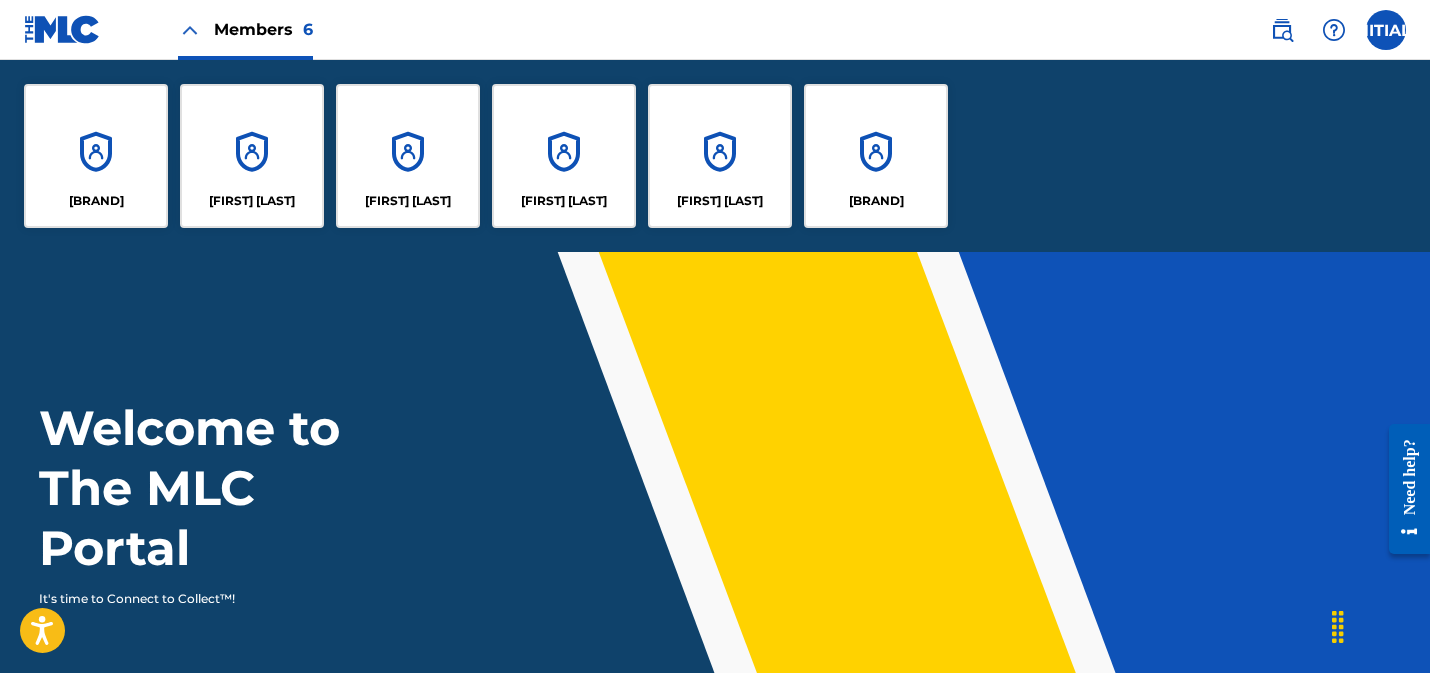 click on "[BRAND]" at bounding box center (96, 156) 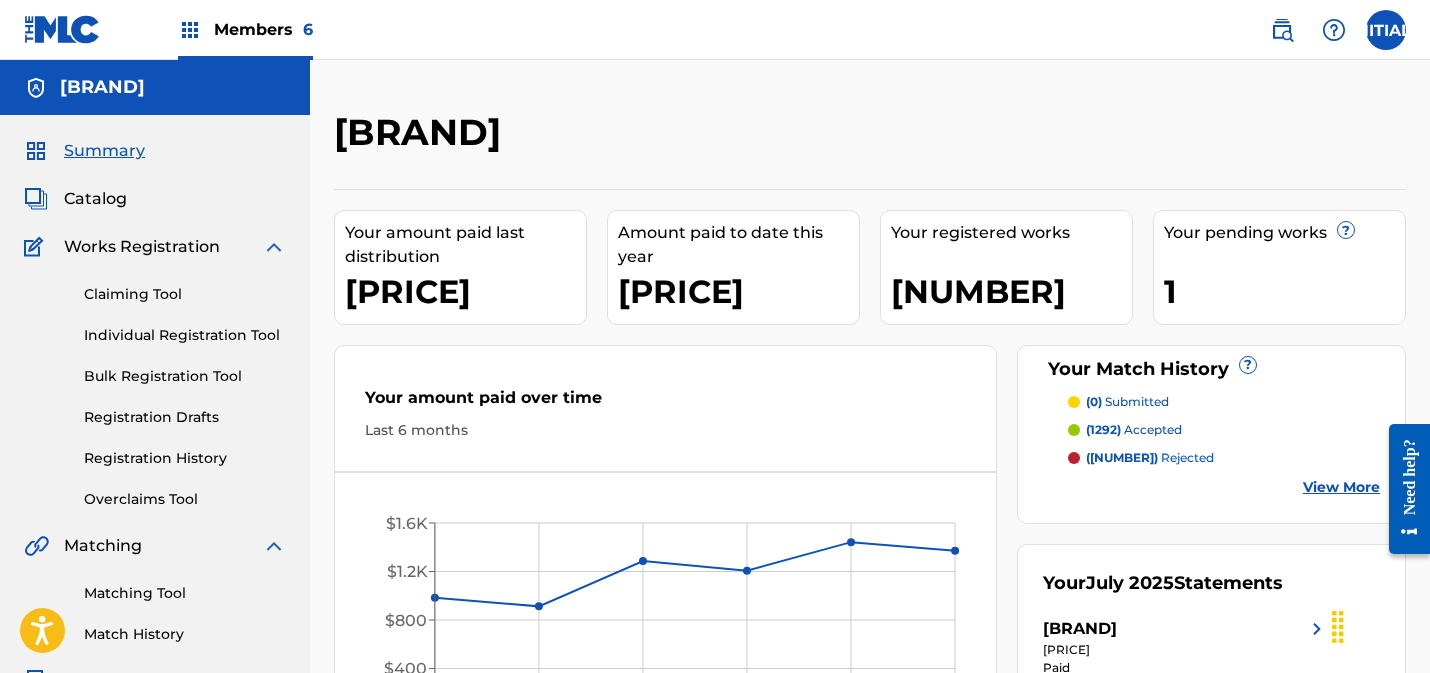 click on "Bulk Registration Tool" at bounding box center [185, 376] 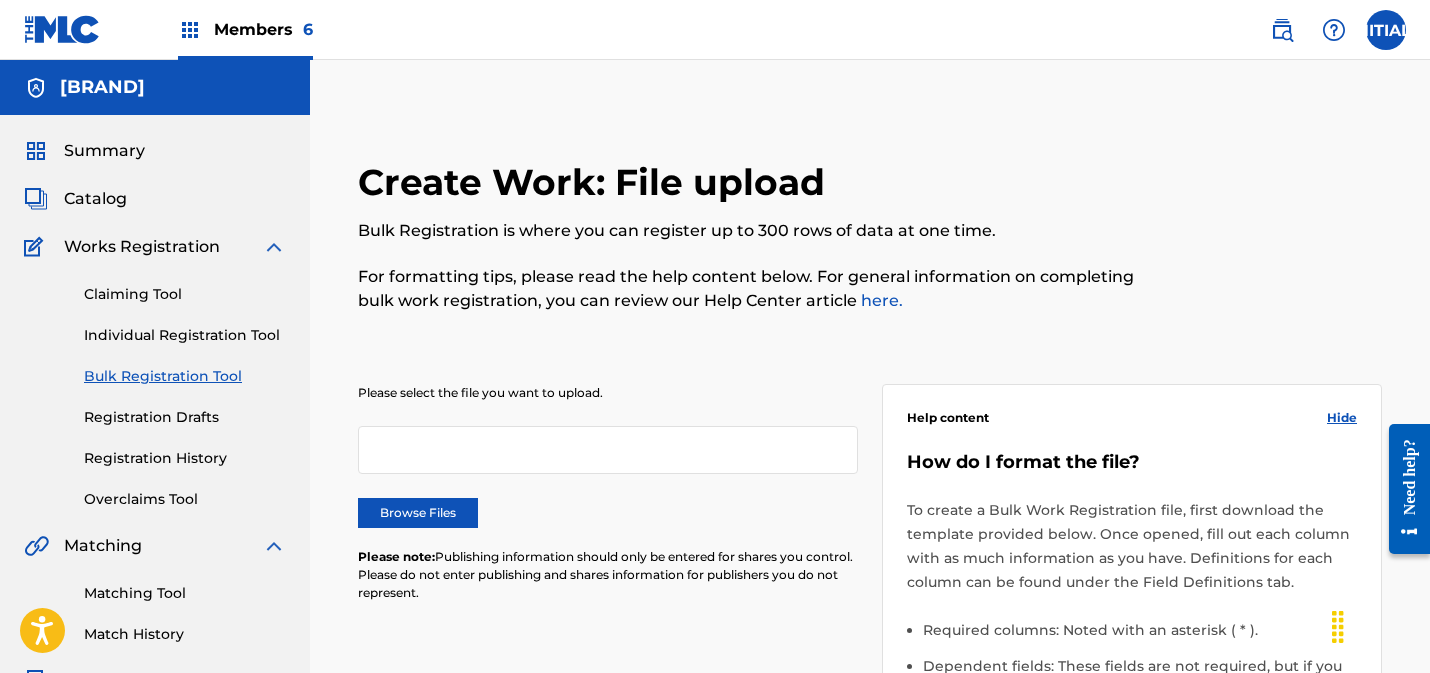 click on "Browse Files" at bounding box center [418, 513] 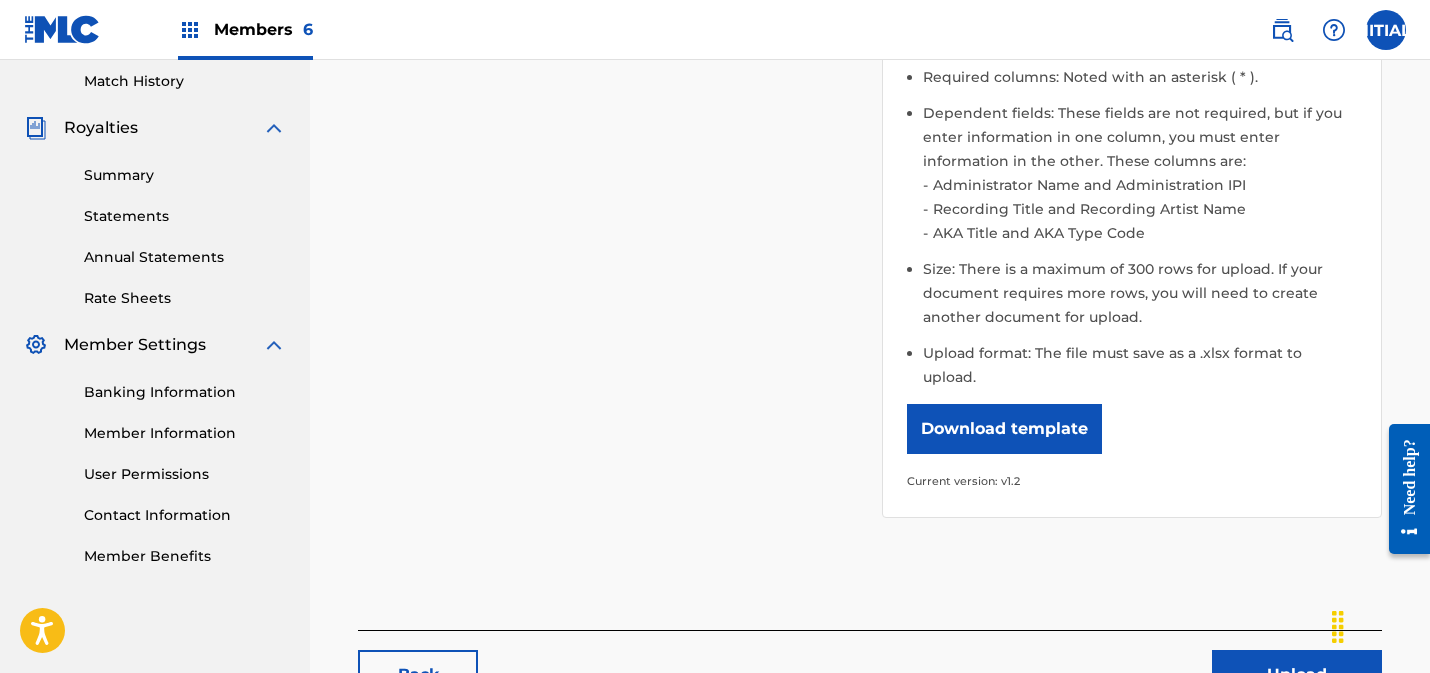scroll, scrollTop: 671, scrollLeft: 0, axis: vertical 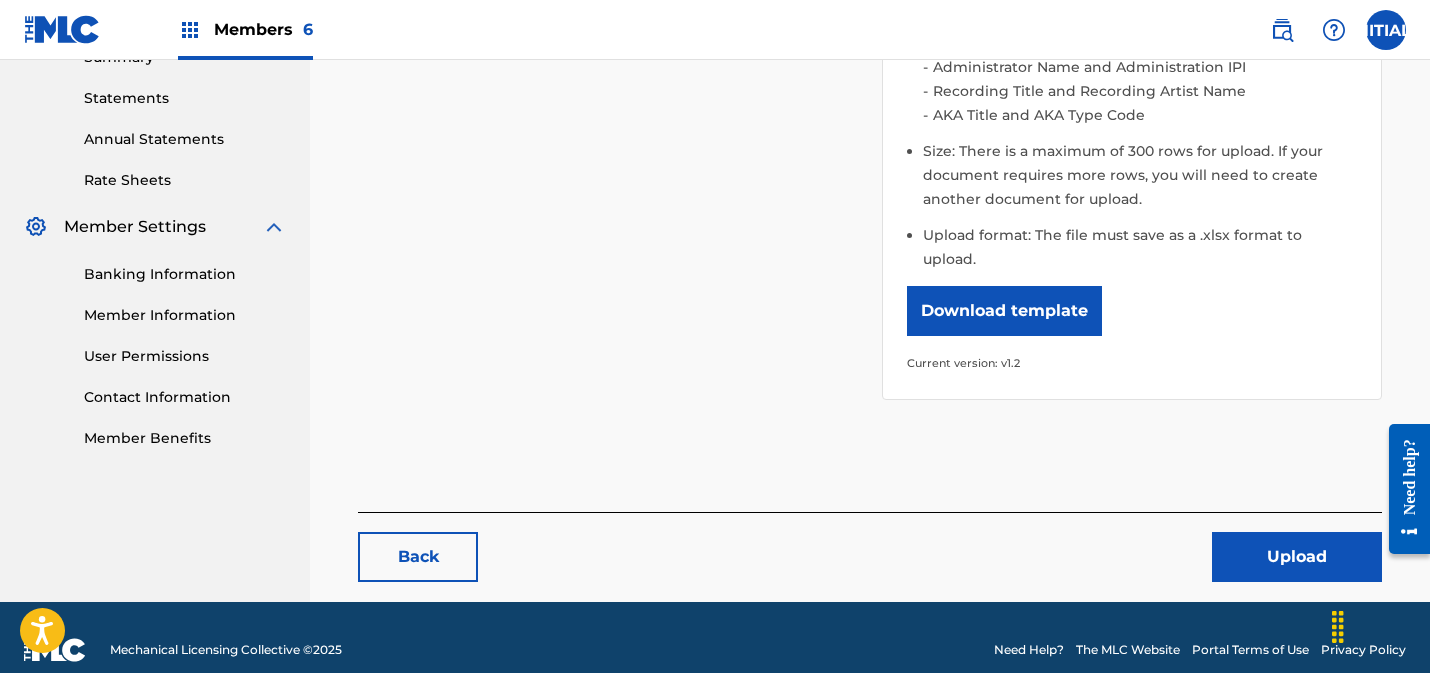 click on "Upload" at bounding box center (1297, 557) 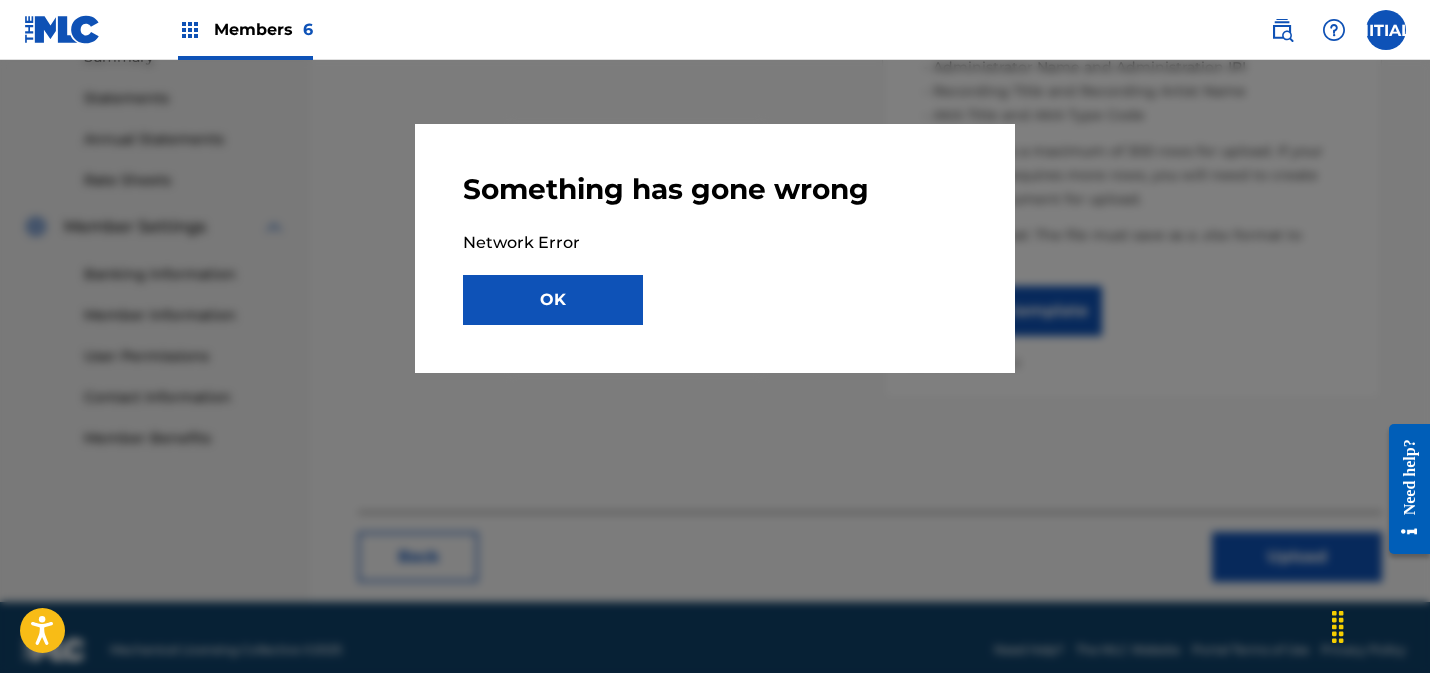 click on "OK" at bounding box center [553, 300] 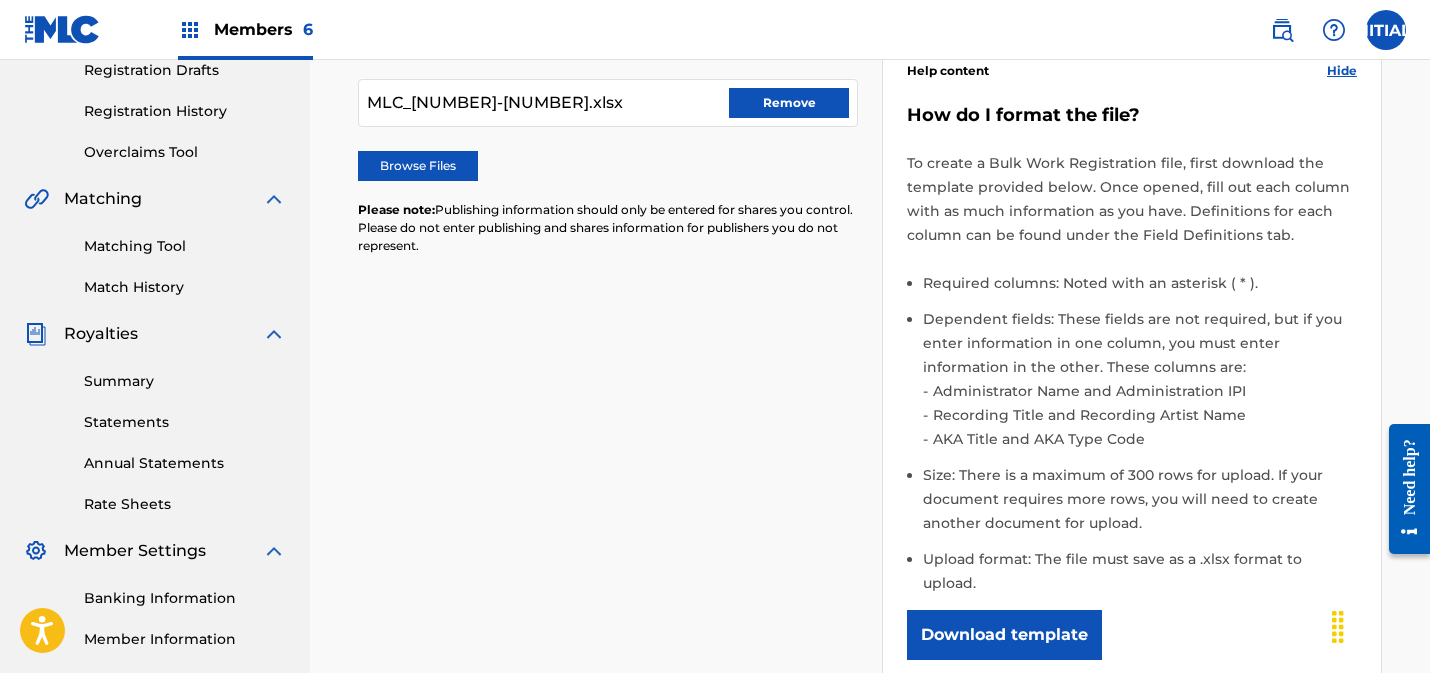 scroll, scrollTop: 0, scrollLeft: 0, axis: both 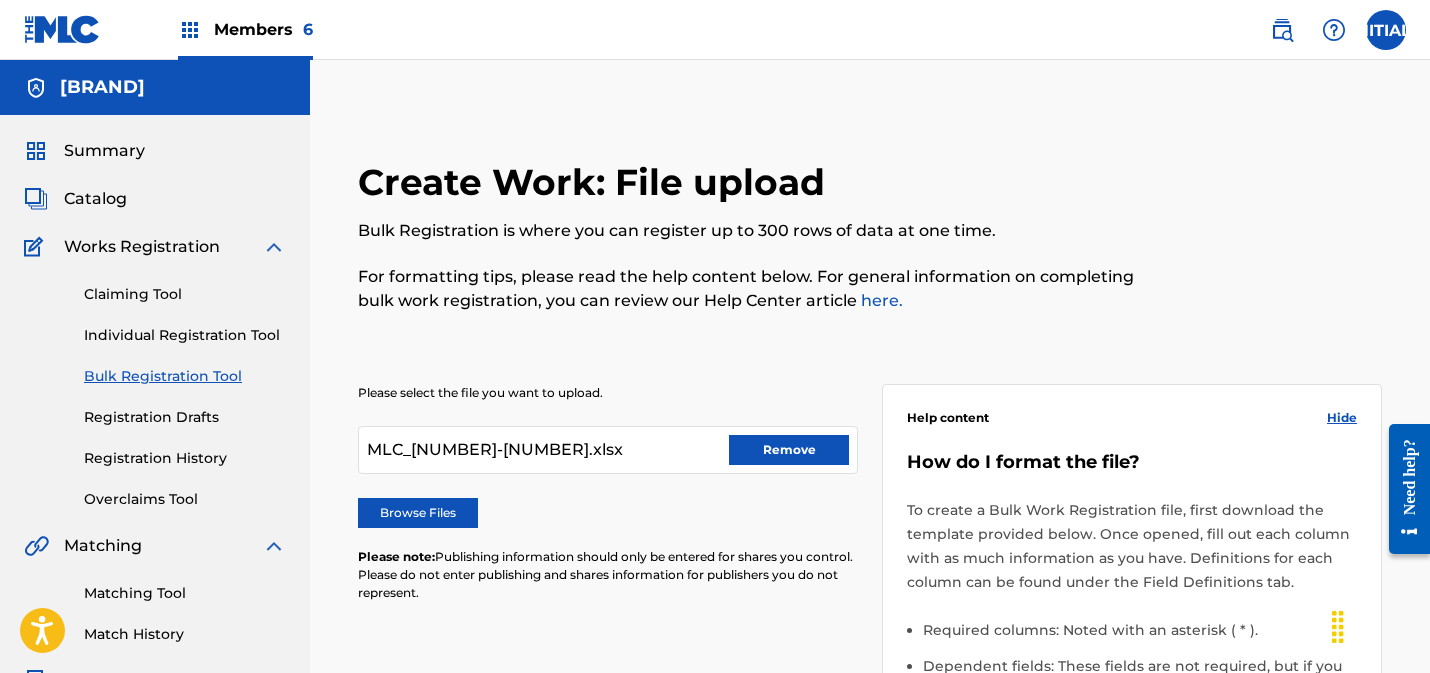 click on "MLC_[NUMBER]-[NUMBER].xlsx Remove" at bounding box center [608, 450] 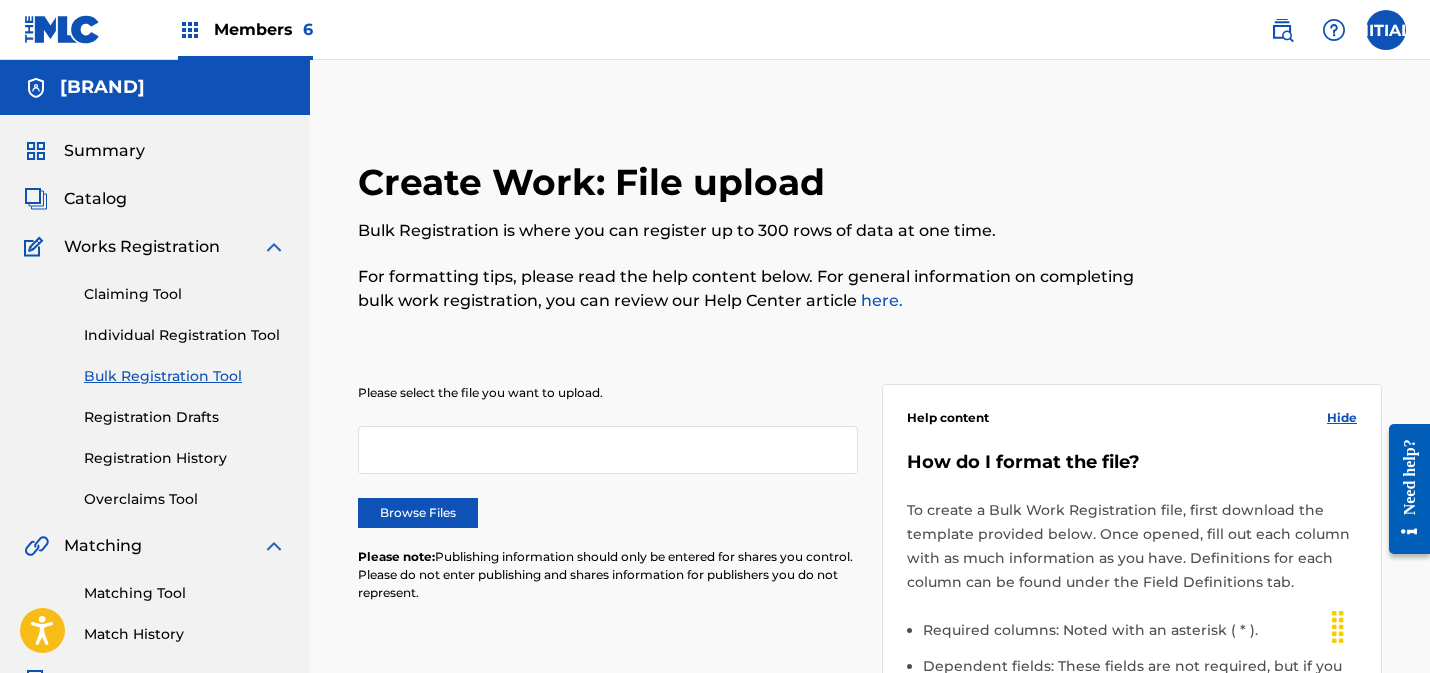click on "Browse Files" at bounding box center [418, 513] 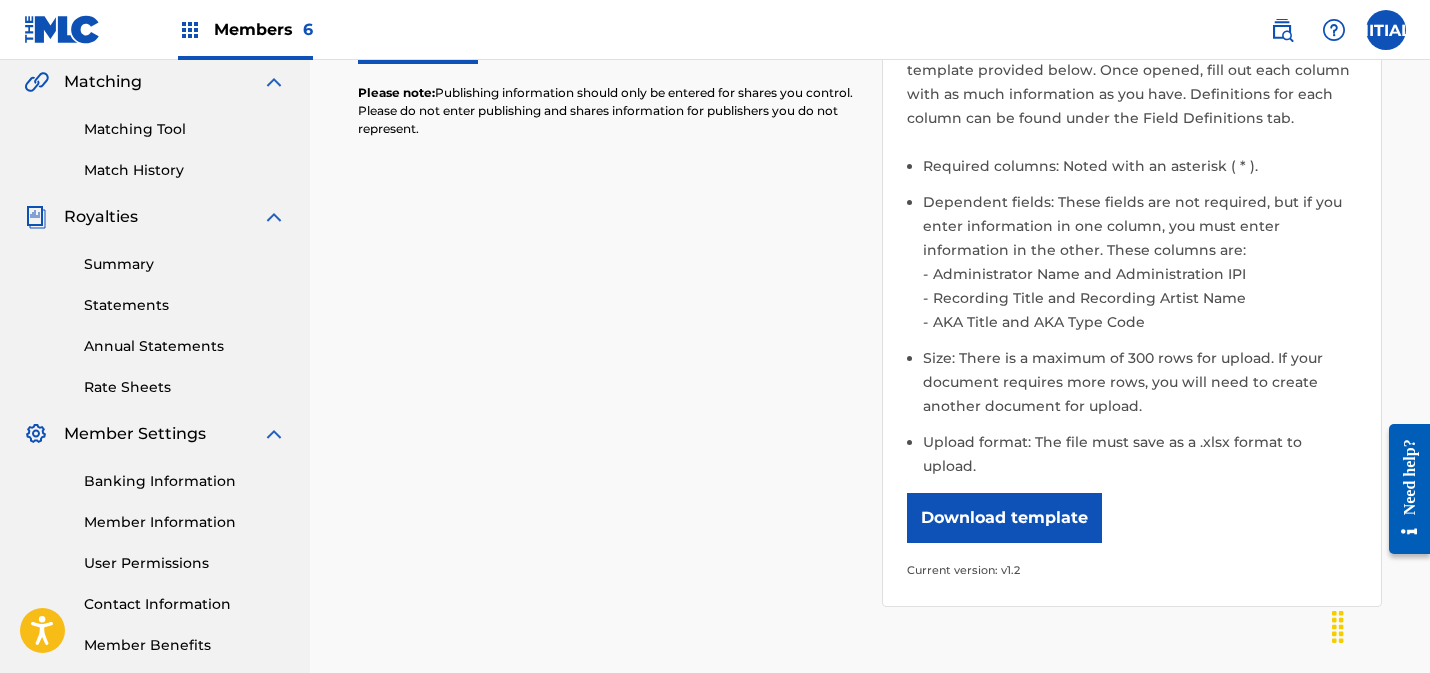 scroll, scrollTop: 588, scrollLeft: 0, axis: vertical 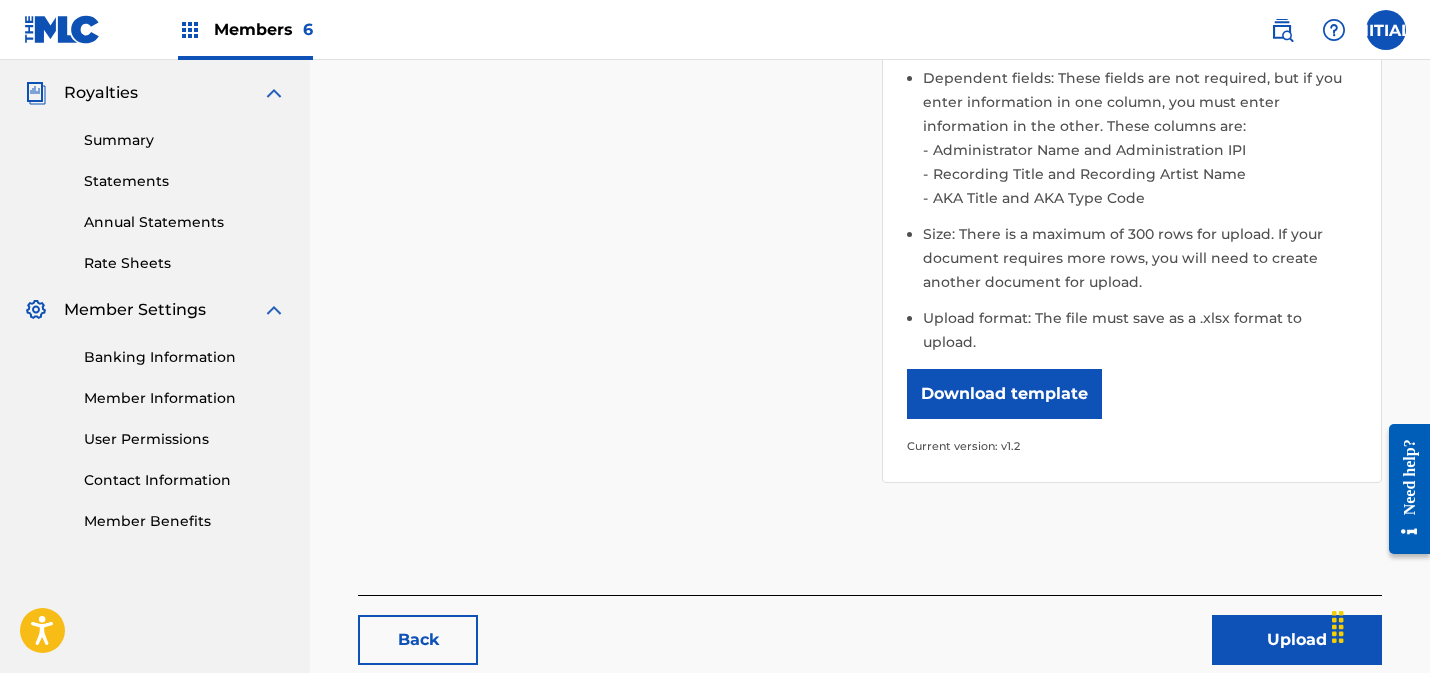 click on "Upload" at bounding box center [1297, 640] 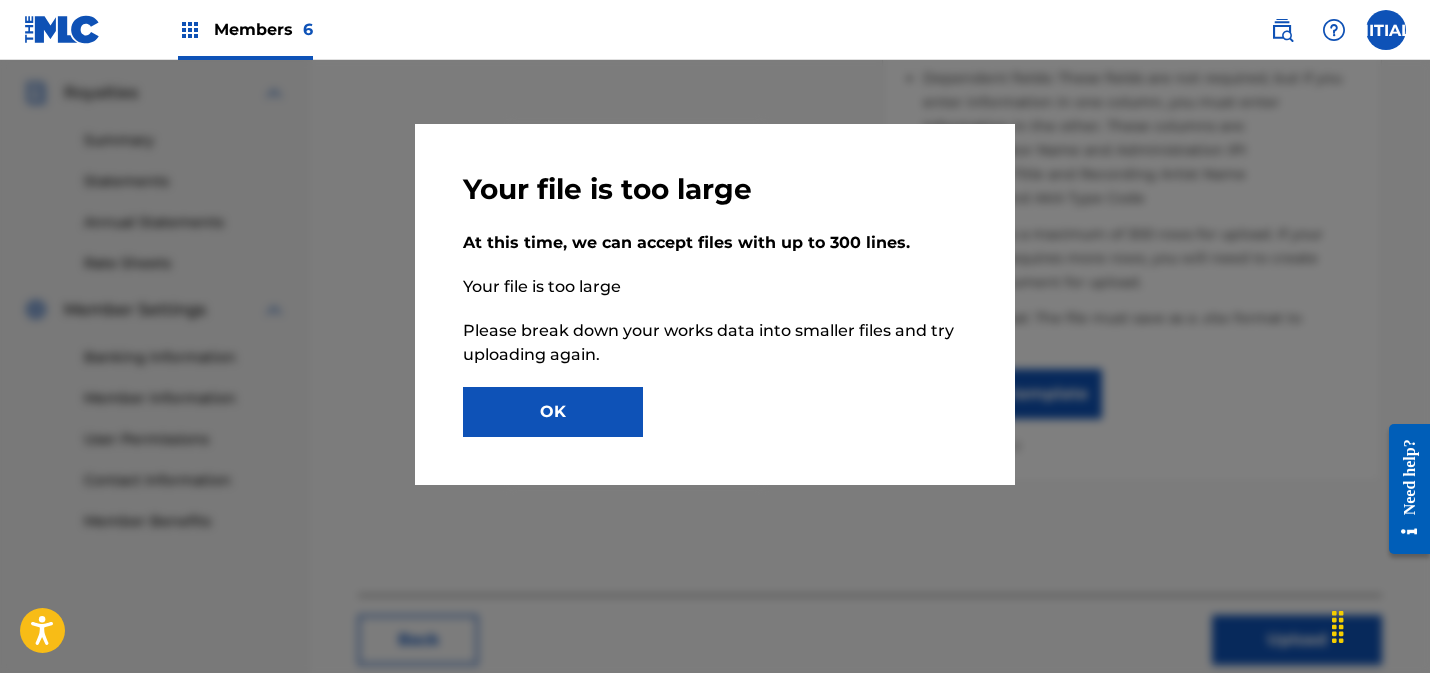 drag, startPoint x: 567, startPoint y: 406, endPoint x: 626, endPoint y: 417, distance: 60.016663 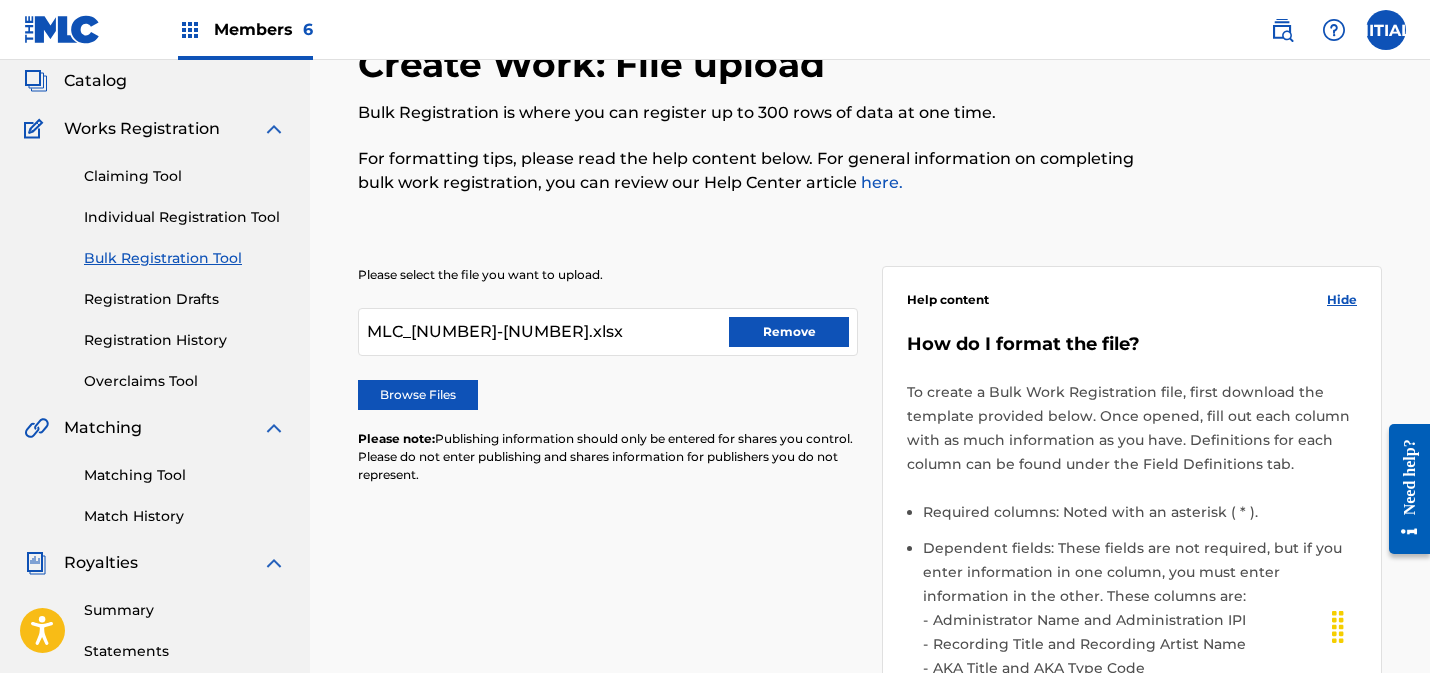scroll, scrollTop: 0, scrollLeft: 0, axis: both 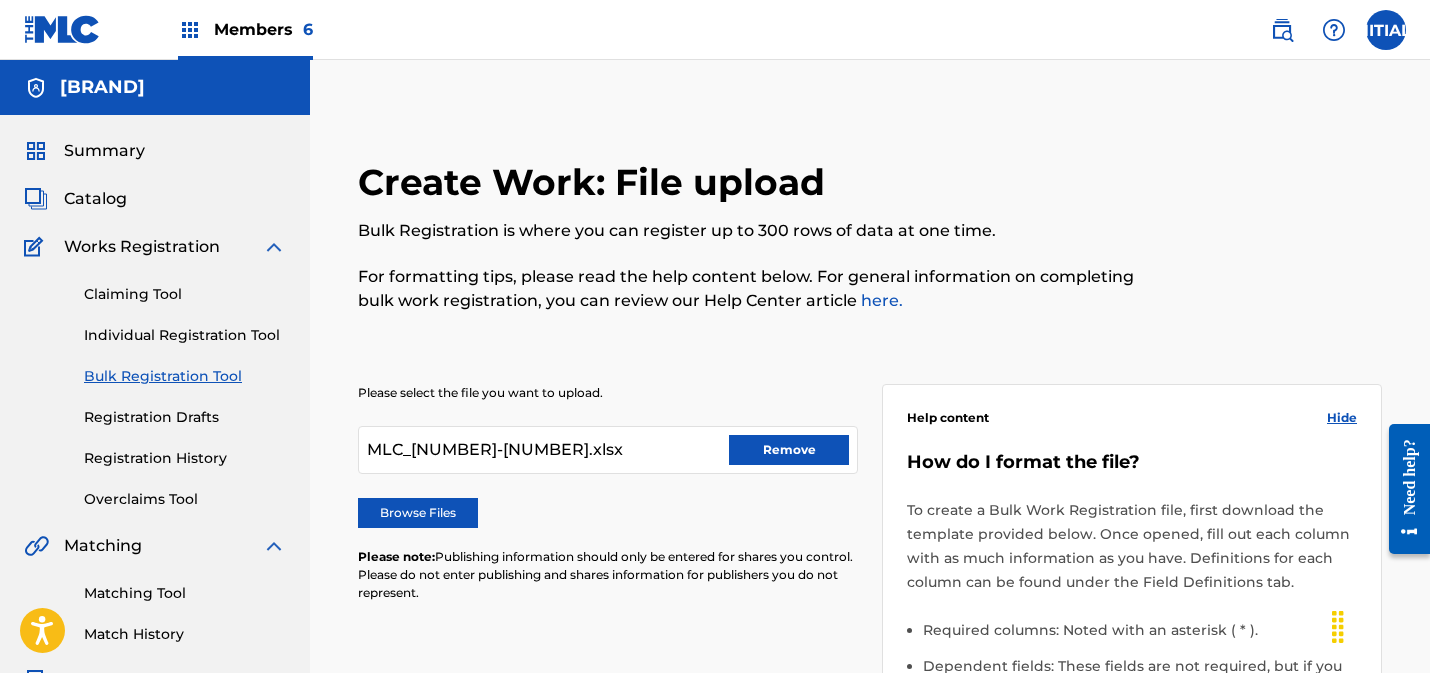 click on "Remove" at bounding box center [789, 450] 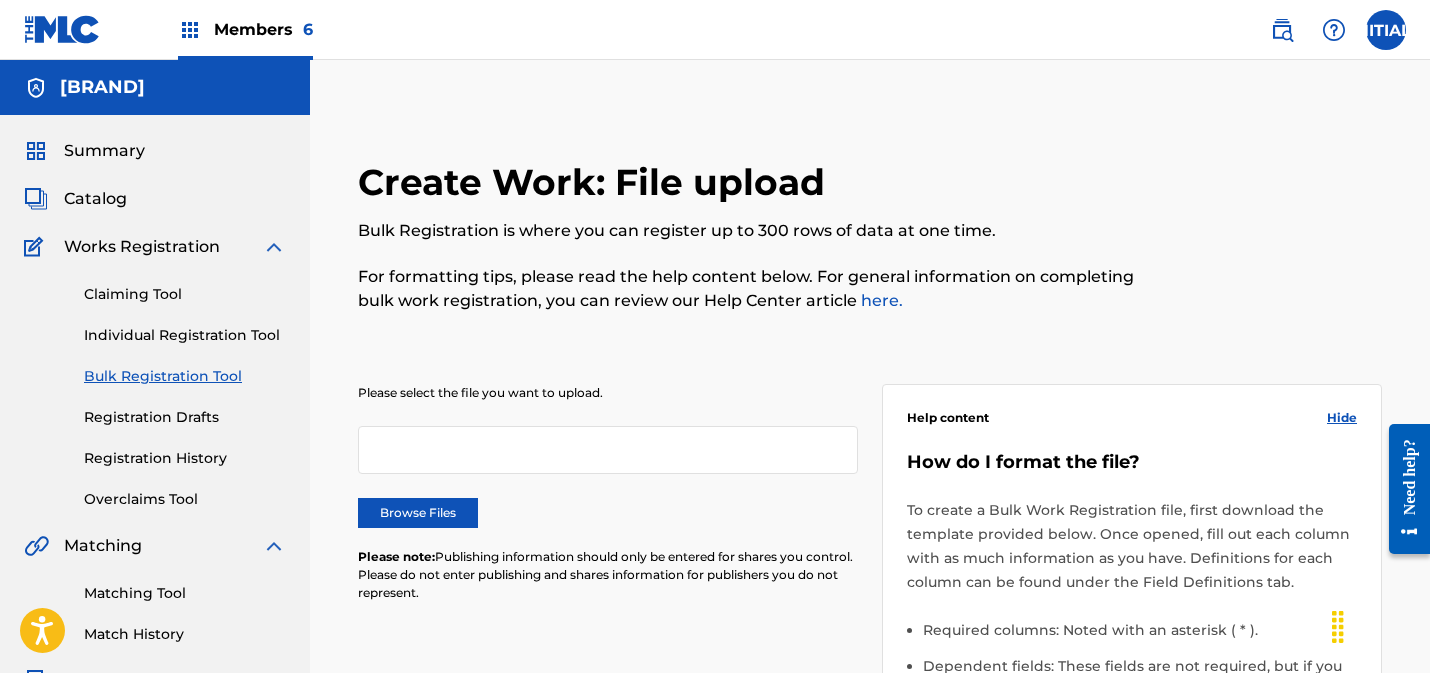 click on "Browse Files" at bounding box center [418, 513] 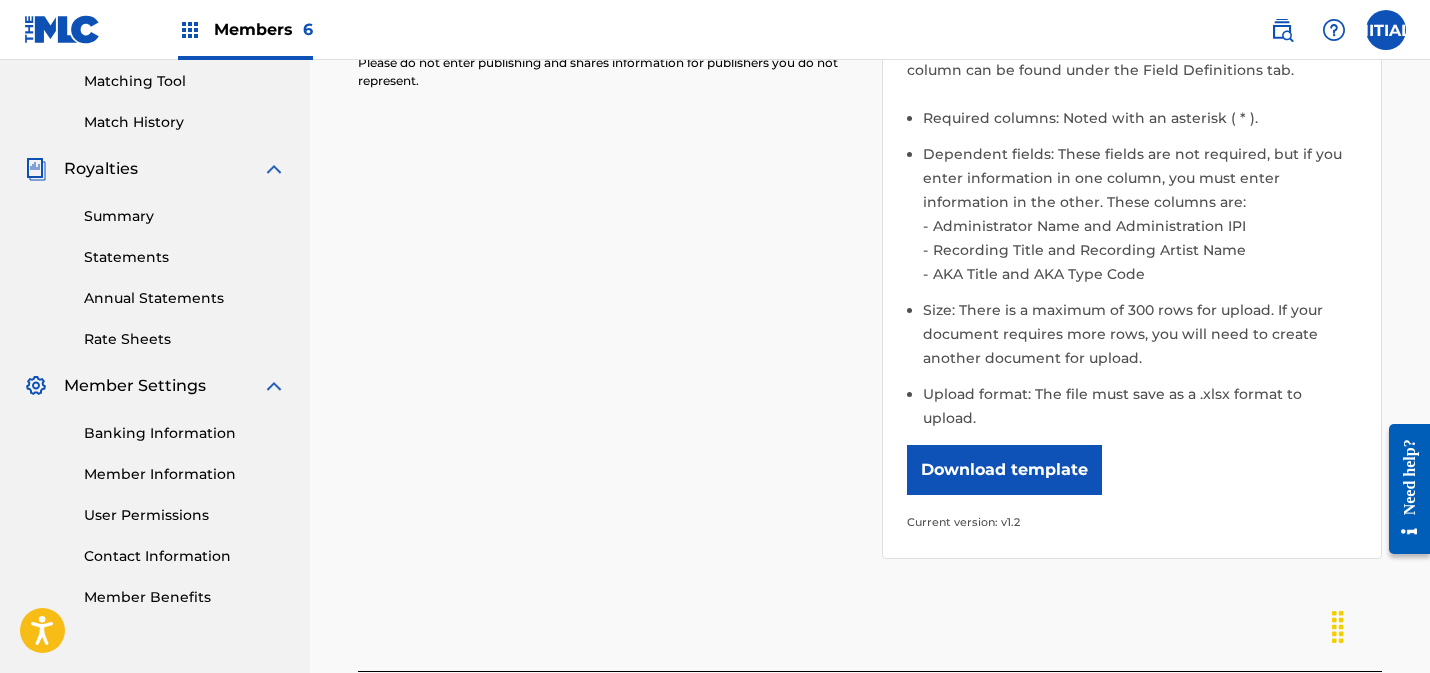 scroll, scrollTop: 671, scrollLeft: 0, axis: vertical 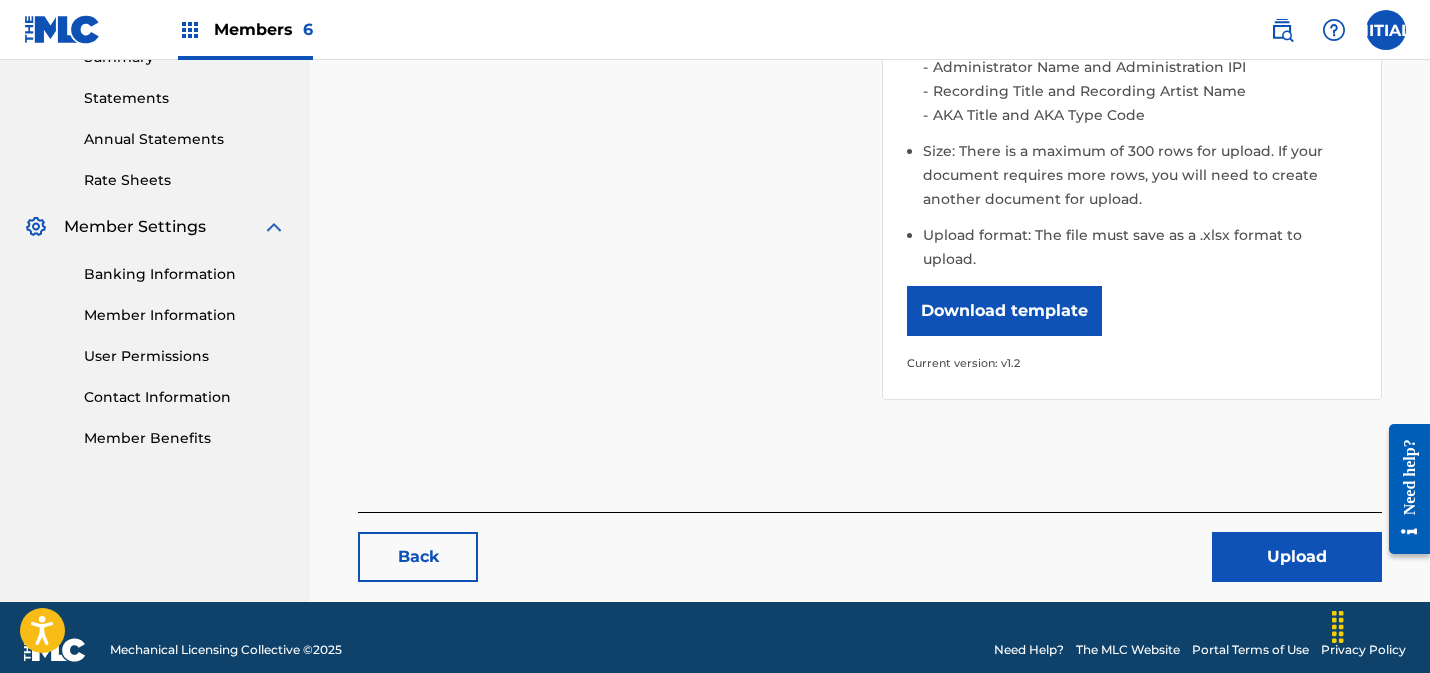 click on "Upload" at bounding box center [1297, 557] 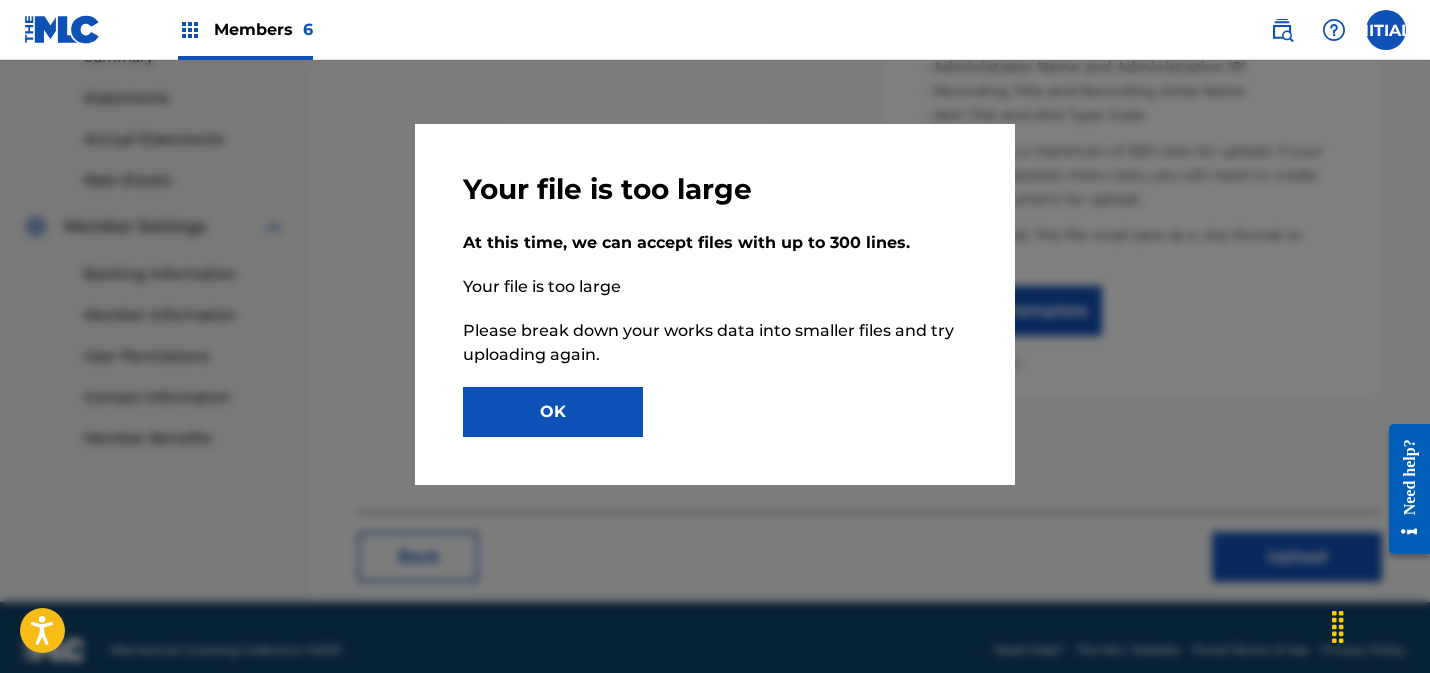 click on "OK" at bounding box center (553, 412) 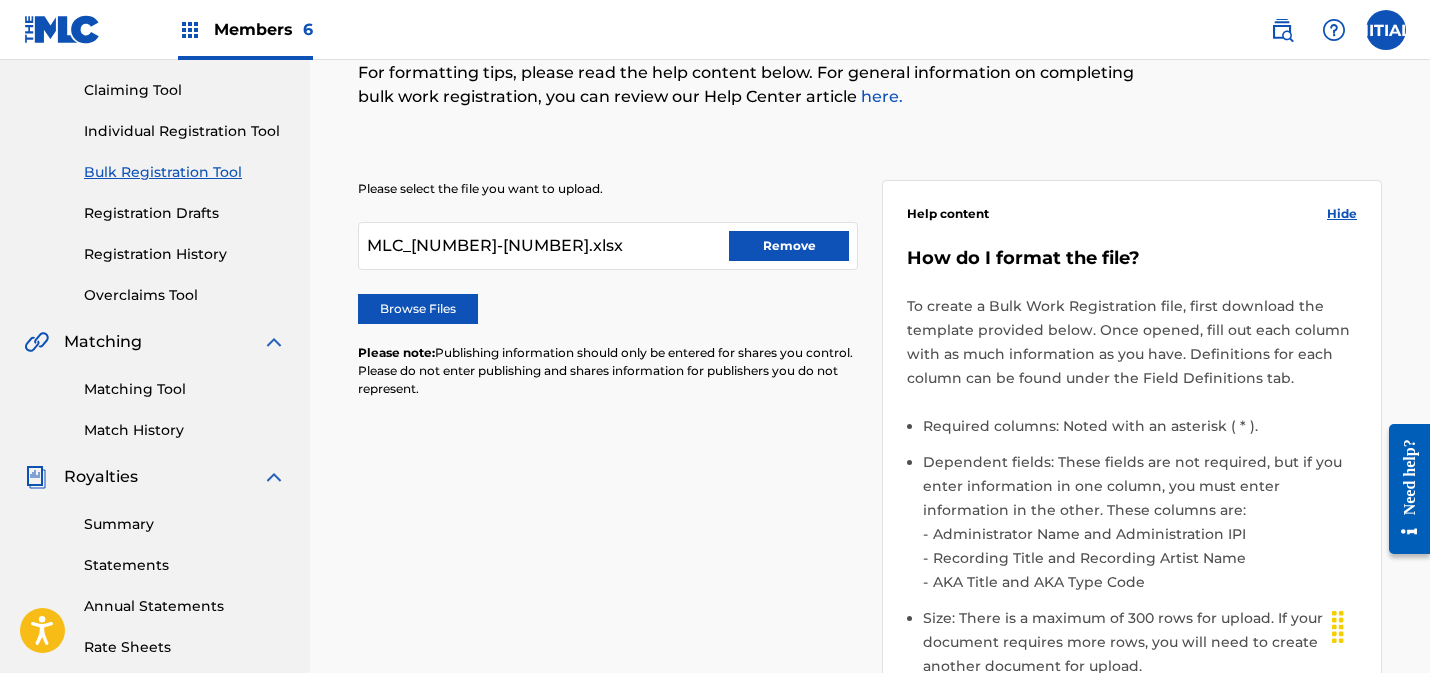 scroll, scrollTop: 0, scrollLeft: 0, axis: both 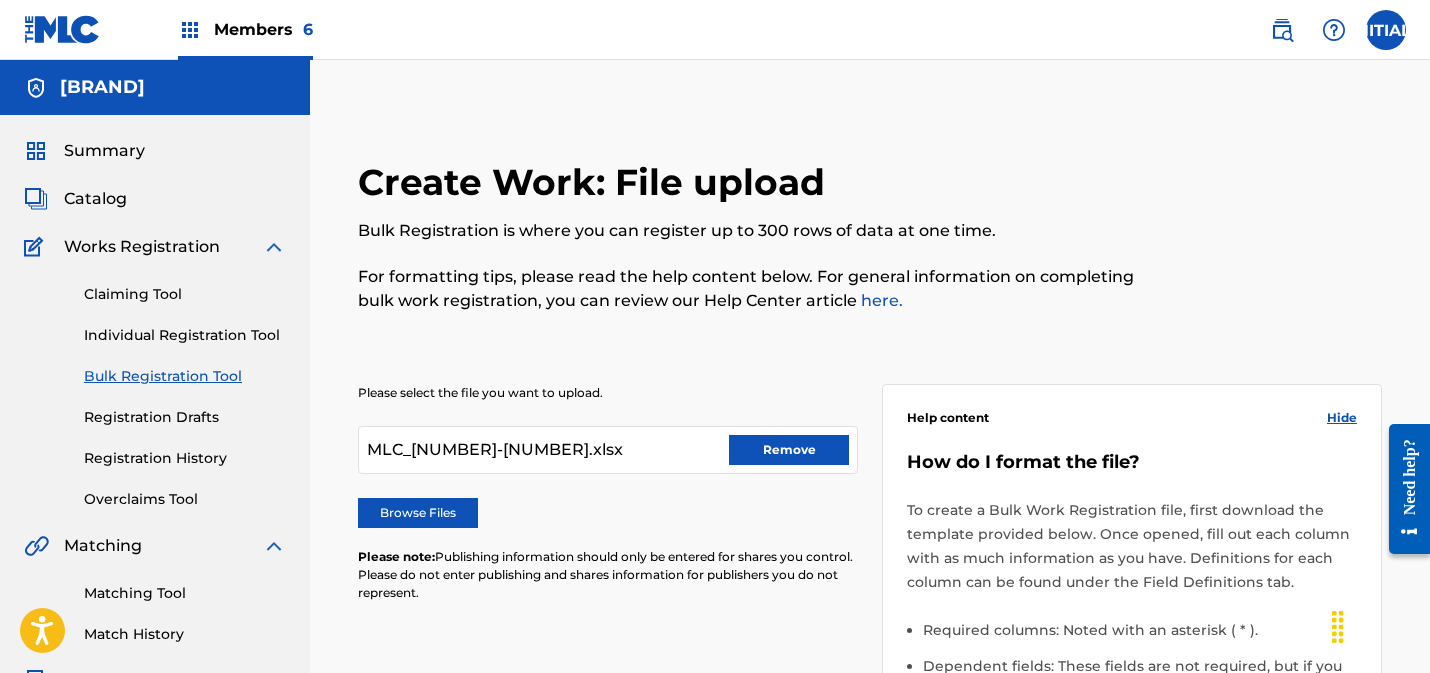 click on "Remove" at bounding box center [789, 450] 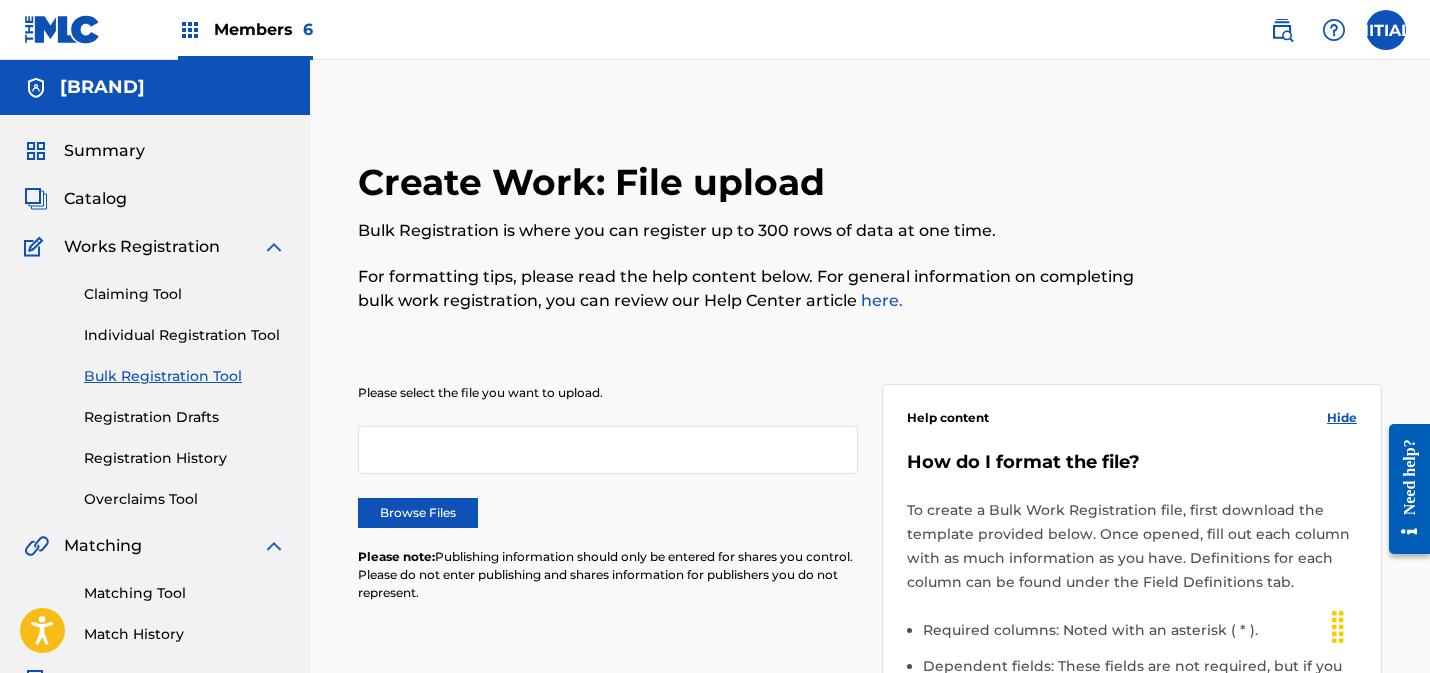 click on "Browse Files" at bounding box center (418, 513) 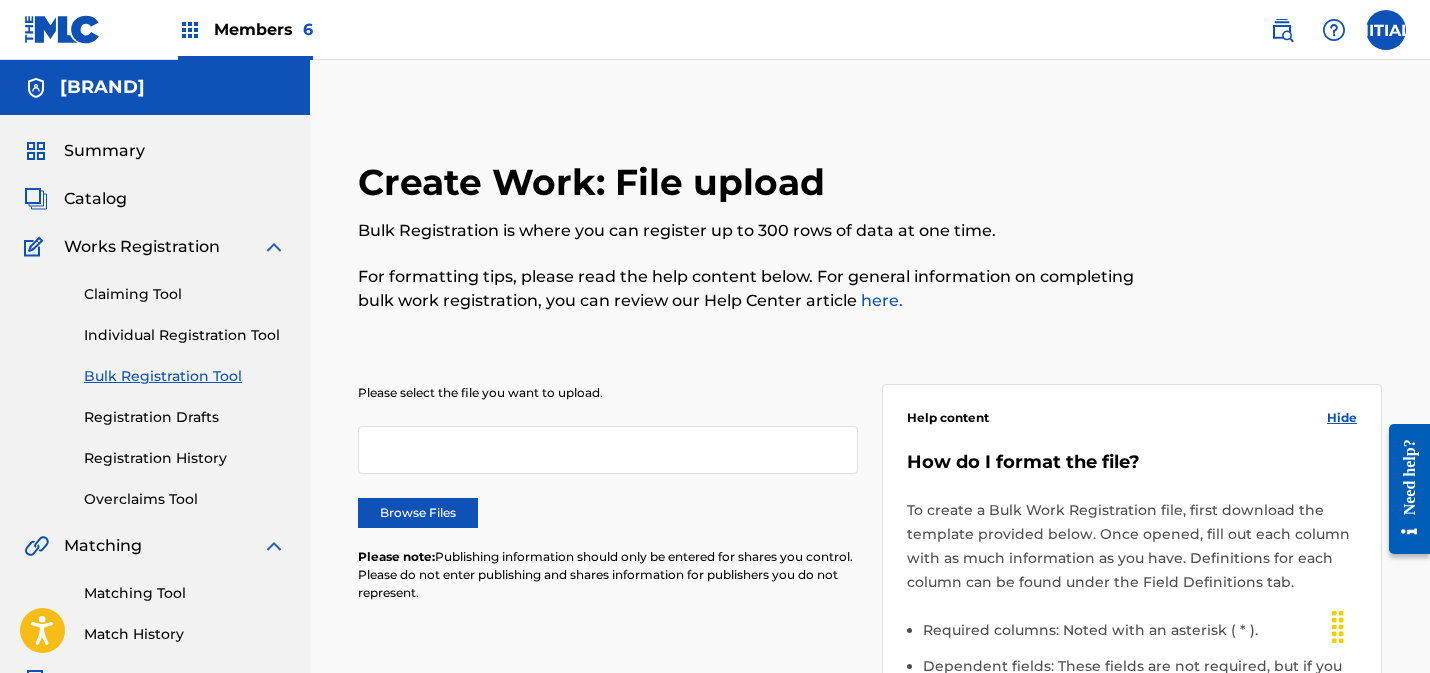 click on "Please select the file you want to upload. Browse Files Please note: Publishing information should only be entered for shares you control. Please do not enter publishing and shares information for publishers you do not represent. Help content Hide How do I format the file? To create a Bulk Work Registration file, first download the template provided below. Once opened, fill out each column with as much information as you have. Definitions for each column can be found under the Field Definitions tab. Required columns: Noted with an asterisk ( * ). Dependent fields: These fields are not required, but if you enter information in one column, you must enter information in the other. These columns are: Administrator Name and Administration IPI Recording Title and Recording Artist Name AKA Title and AKA Type Code Size: There is a maximum of [NUMBER] rows for upload. If your document requires more rows, you will need to create another document for upload. Upload format: The file must save as a .xlsx format to upload." at bounding box center [870, 715] 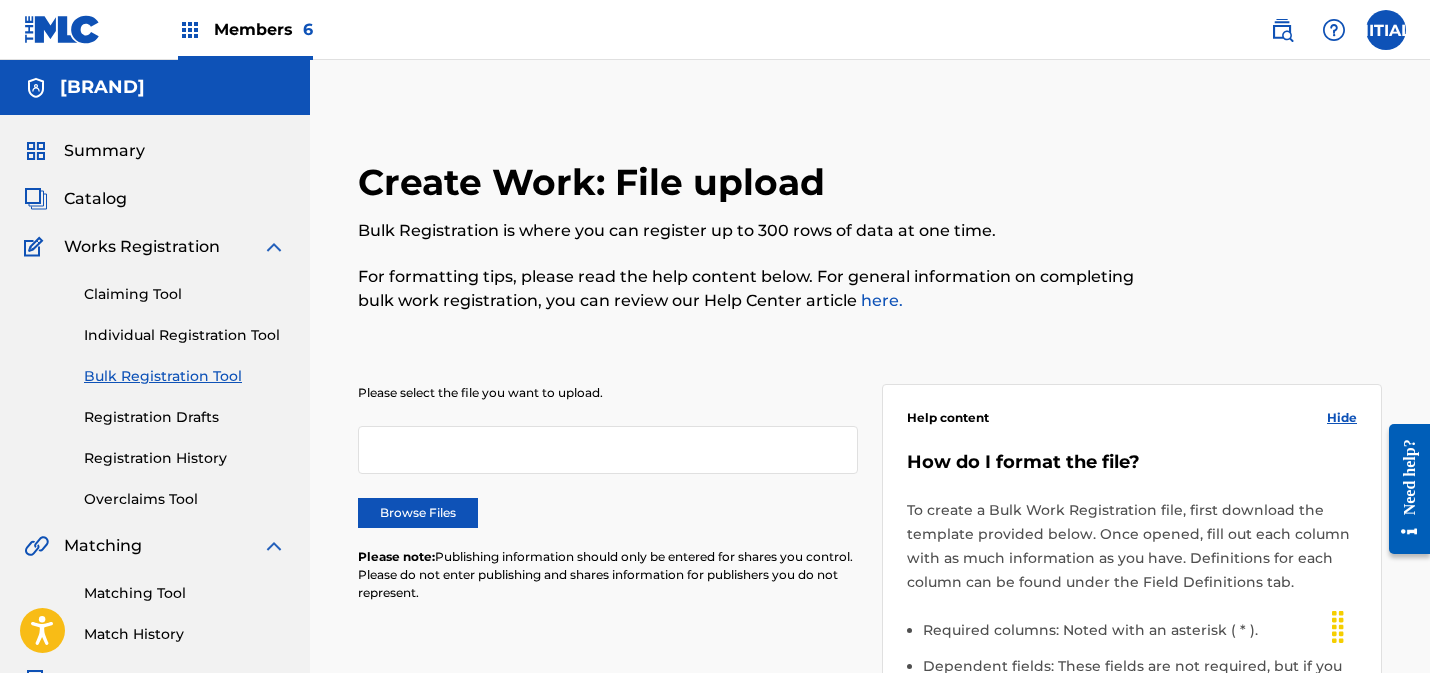 click on "Browse Files" at bounding box center [418, 513] 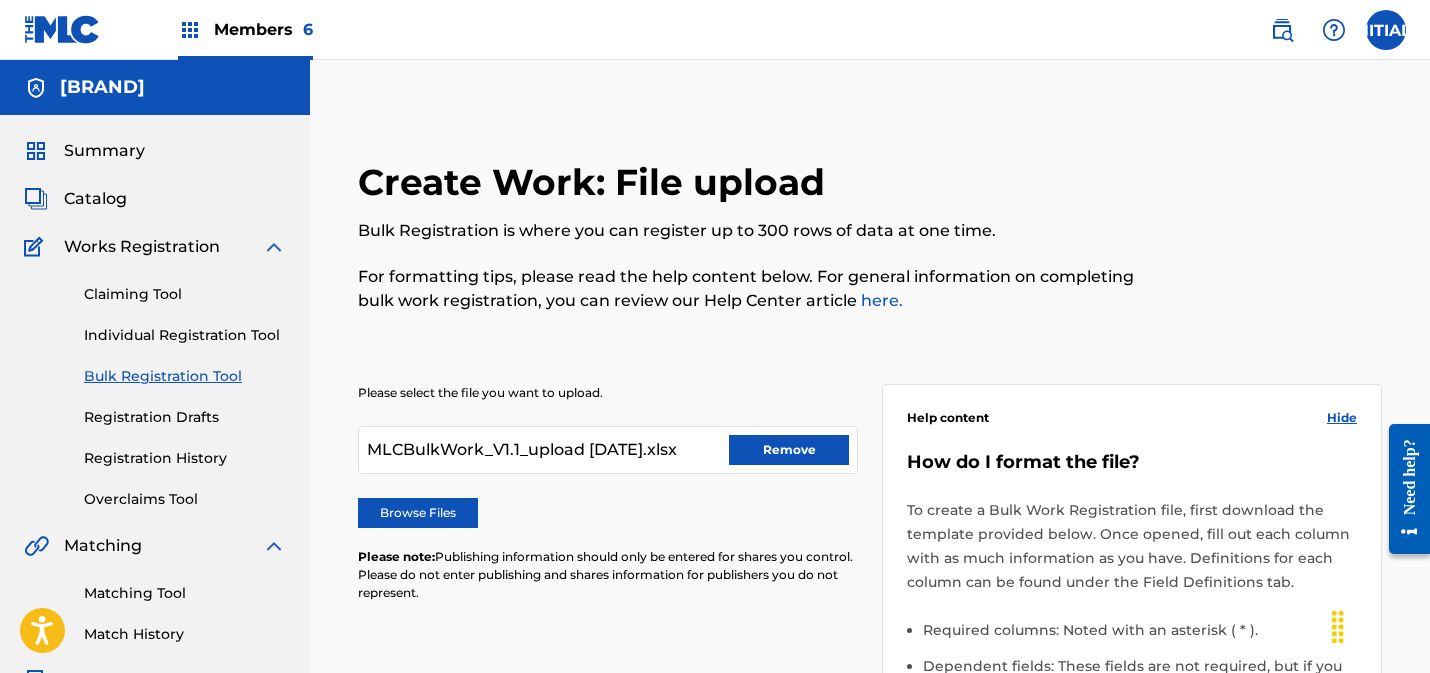 click on "Remove" at bounding box center (789, 450) 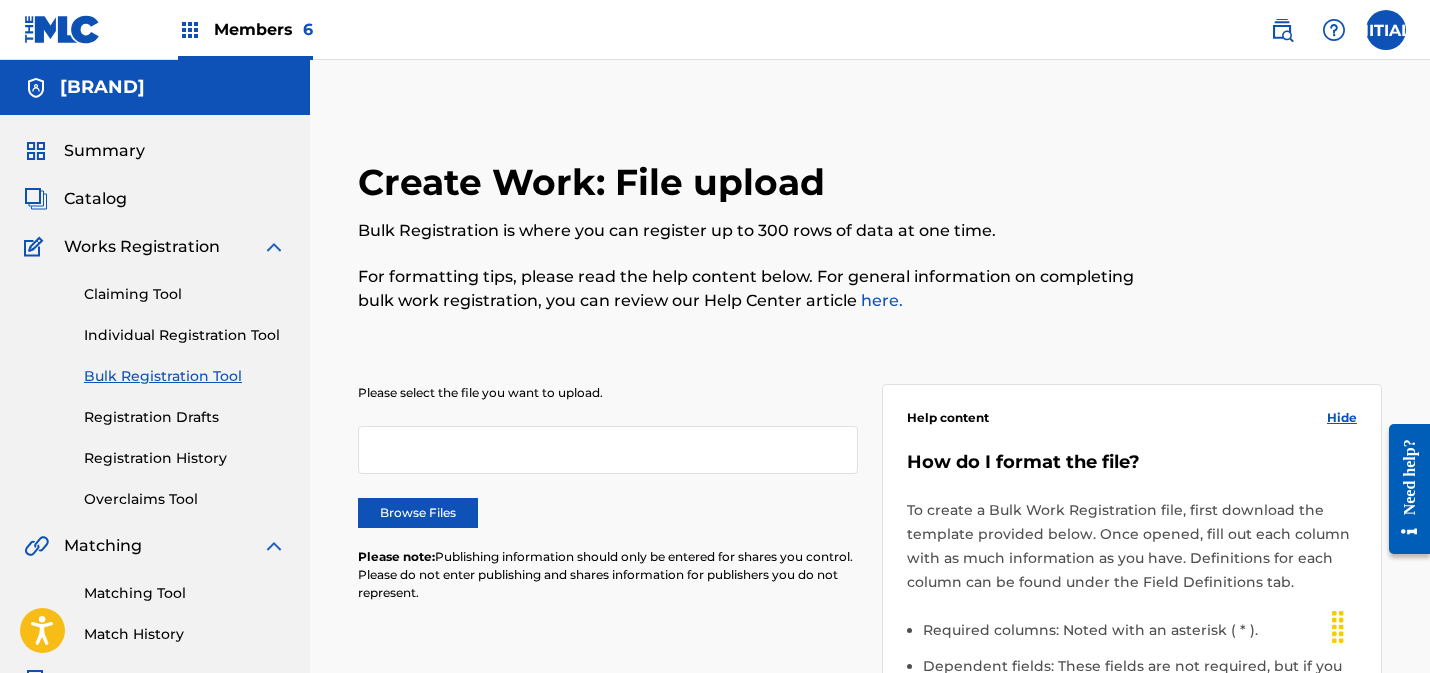 click on "Browse Files" at bounding box center [418, 513] 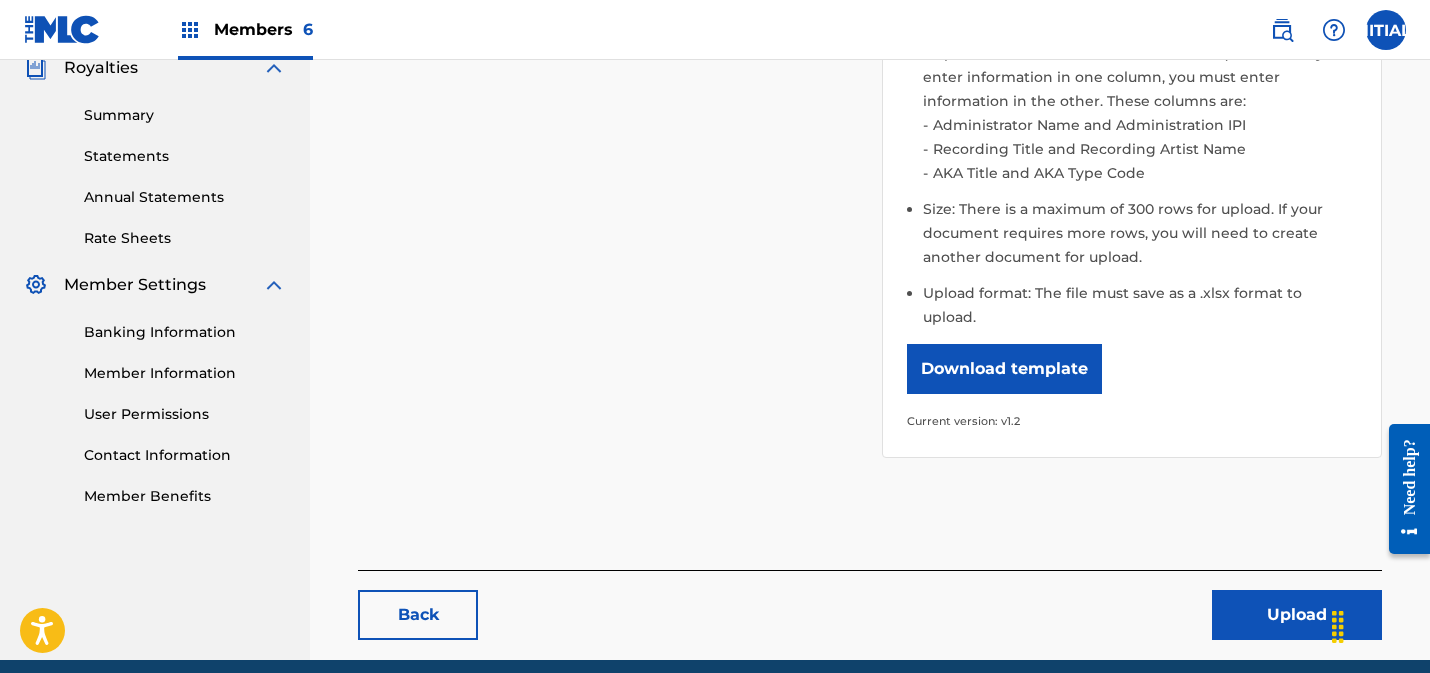 scroll, scrollTop: 617, scrollLeft: 0, axis: vertical 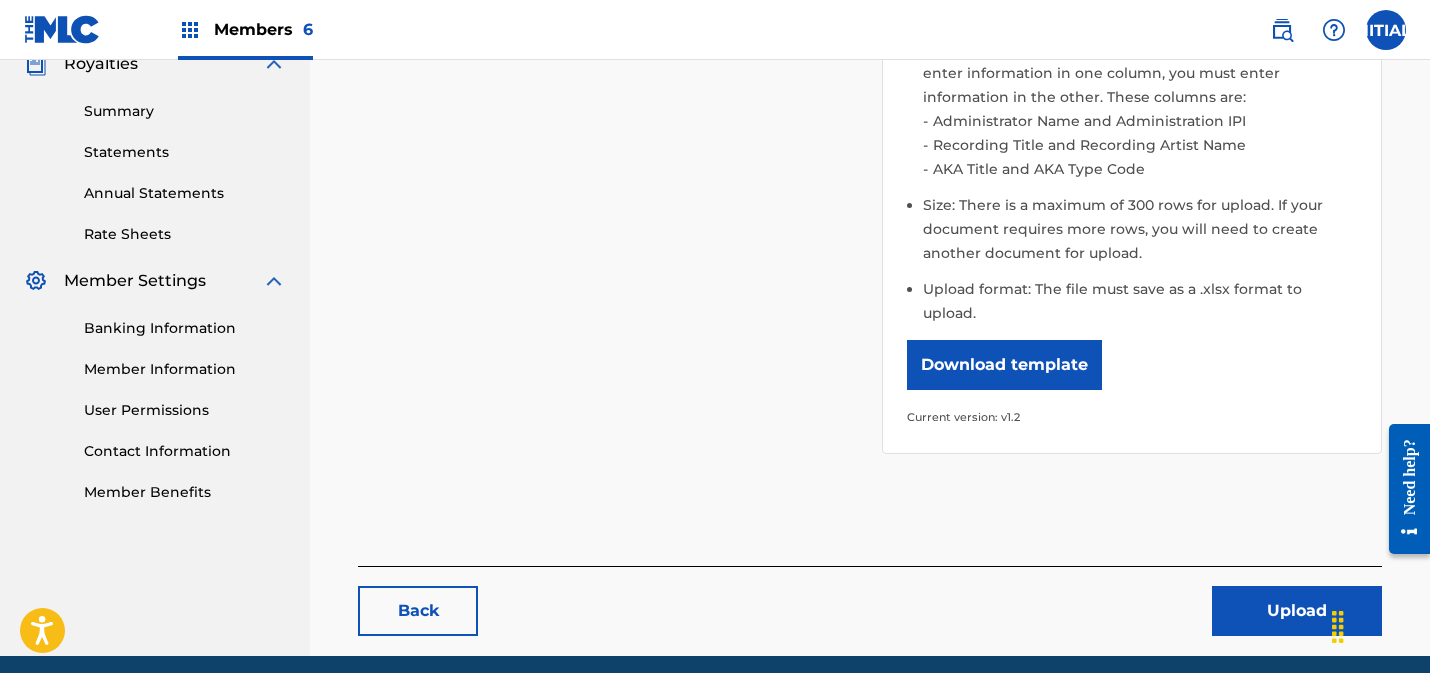 click on "Upload" at bounding box center (1297, 611) 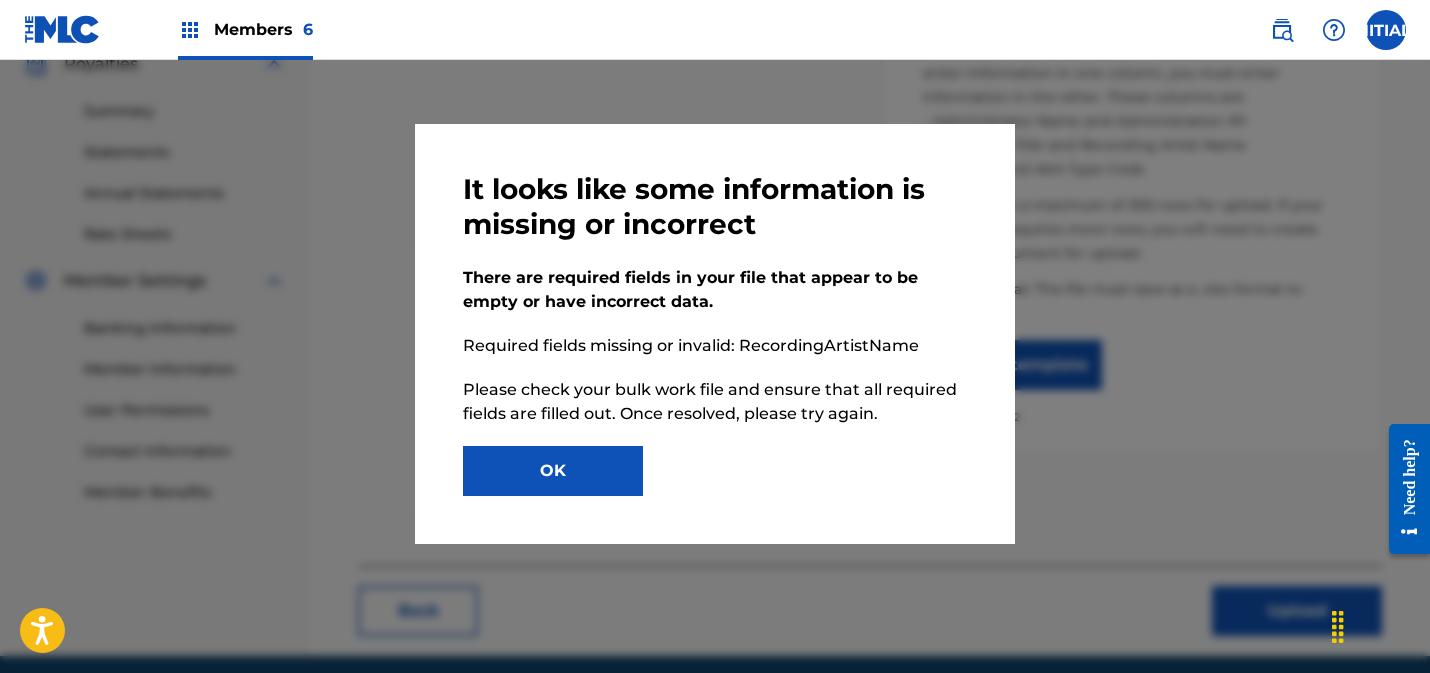 click on "OK" at bounding box center [553, 471] 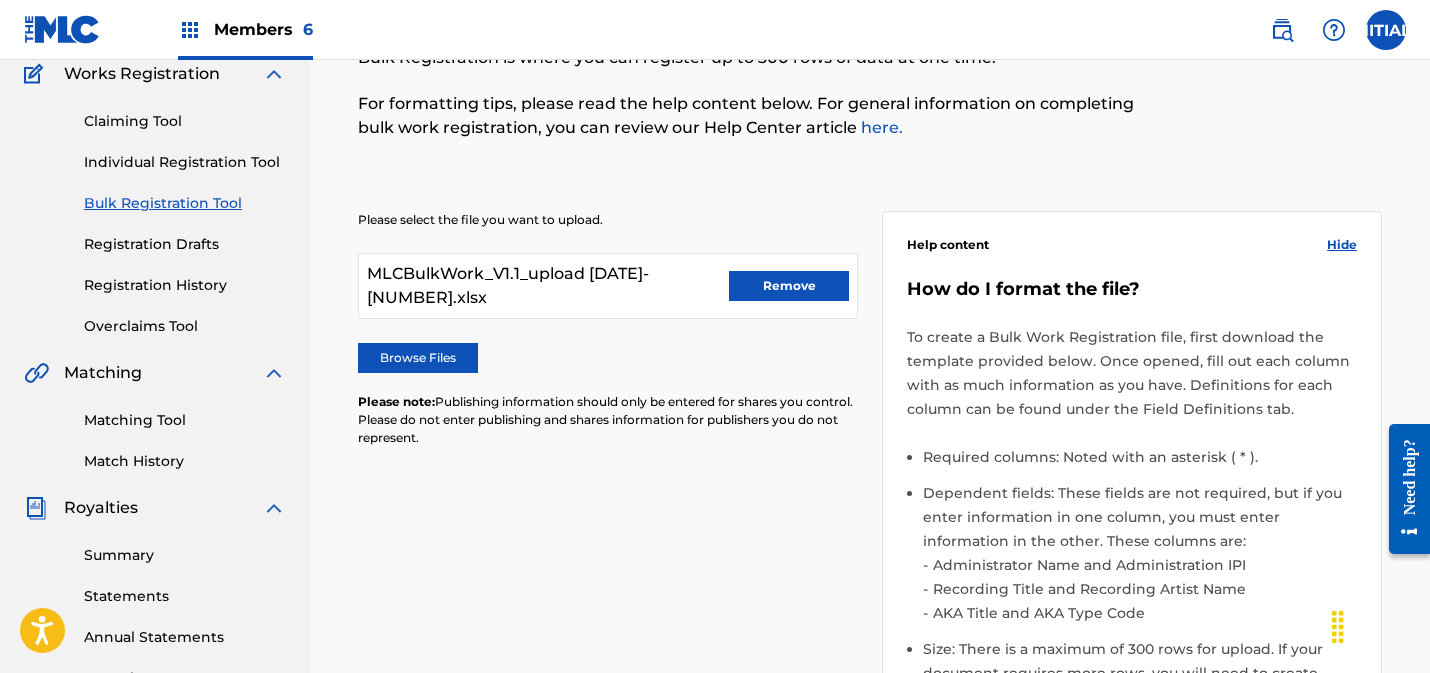 scroll, scrollTop: 0, scrollLeft: 0, axis: both 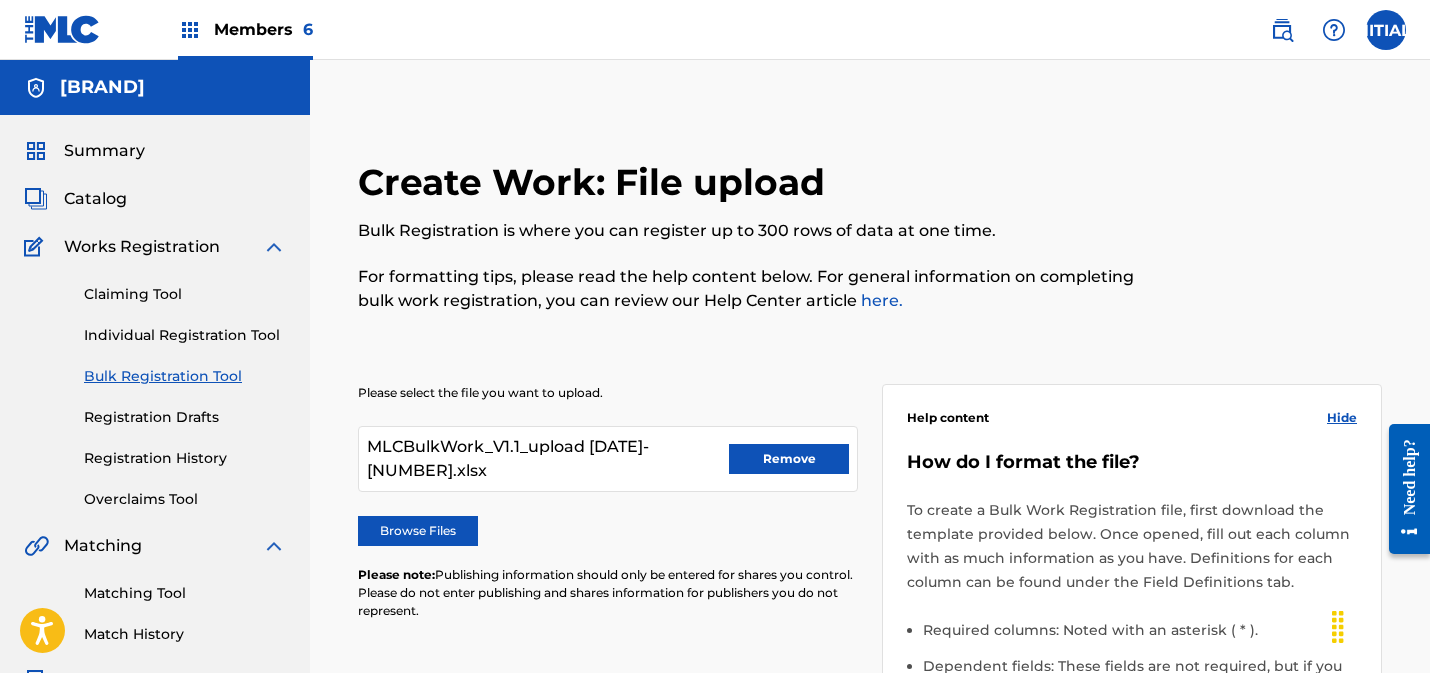 click on "Remove" at bounding box center [789, 459] 